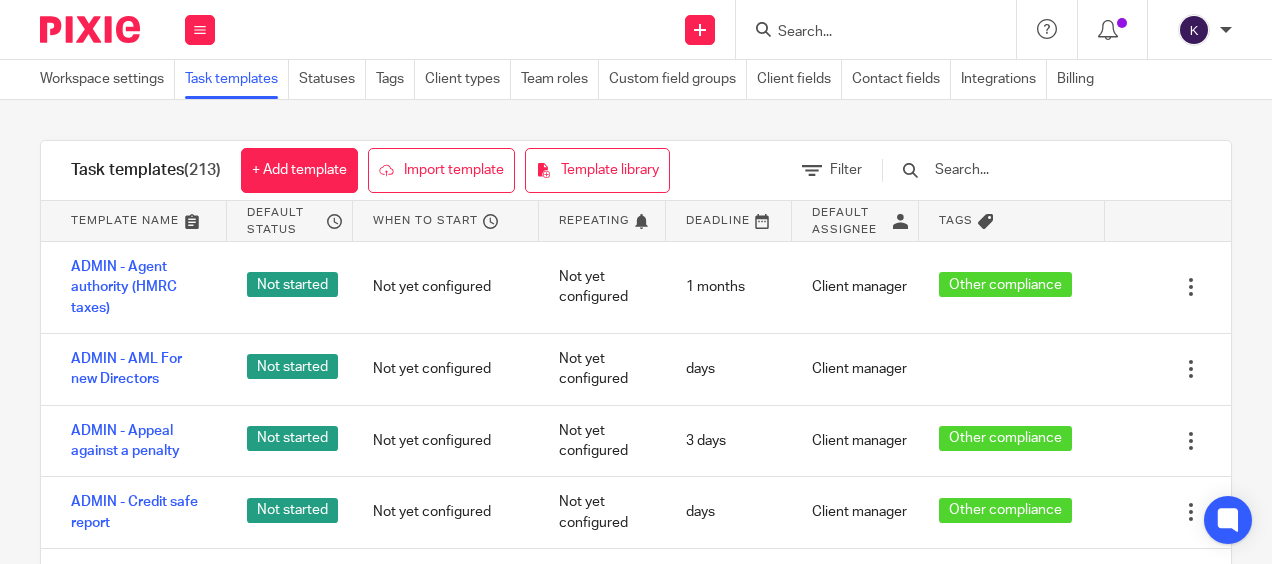 scroll, scrollTop: 0, scrollLeft: 0, axis: both 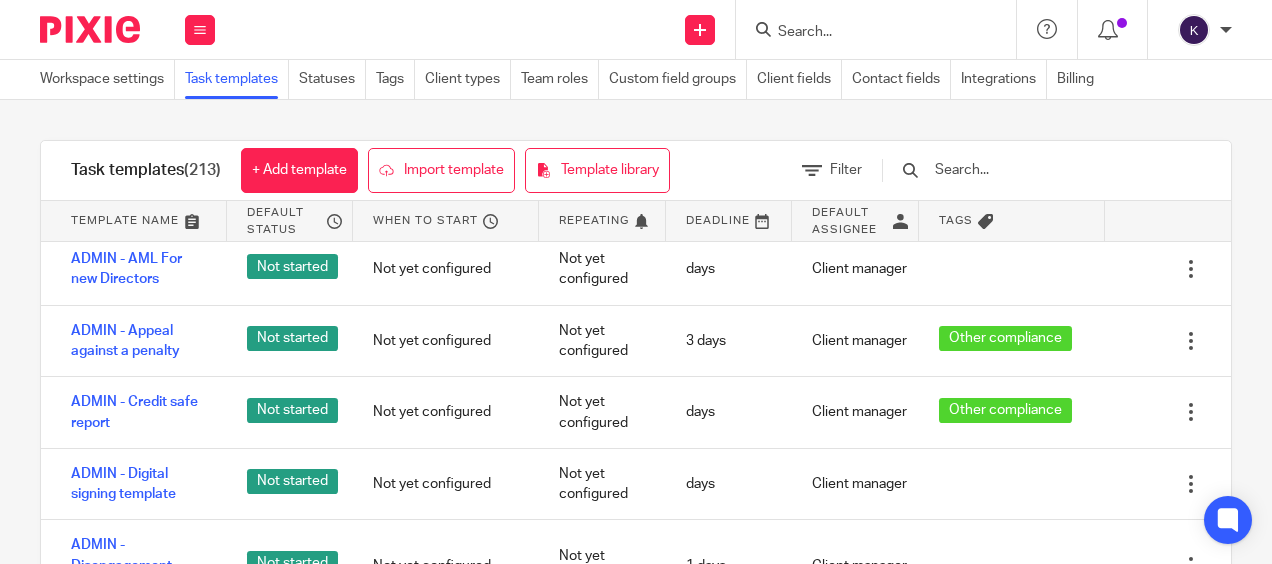 click at bounding box center (882, 29) 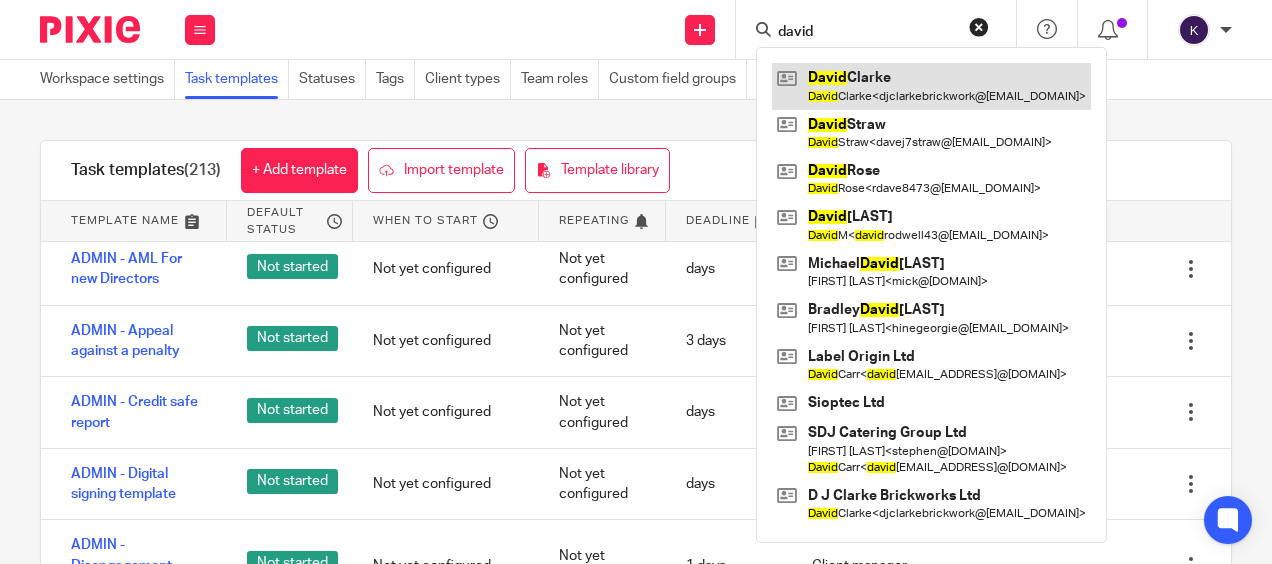 type on "david" 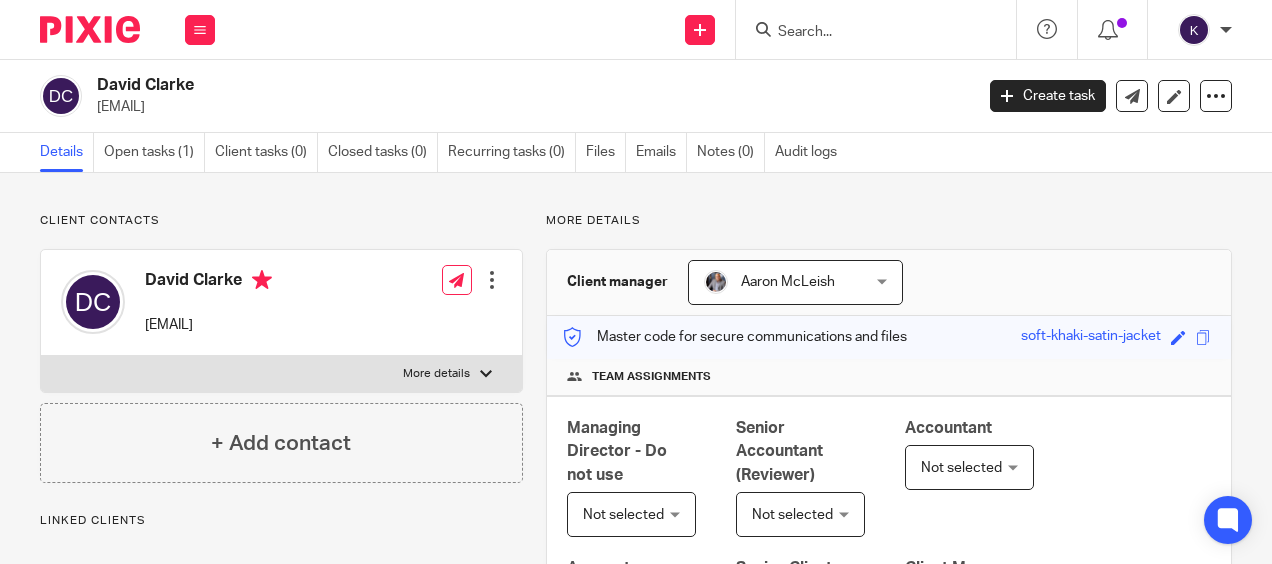 scroll, scrollTop: 0, scrollLeft: 0, axis: both 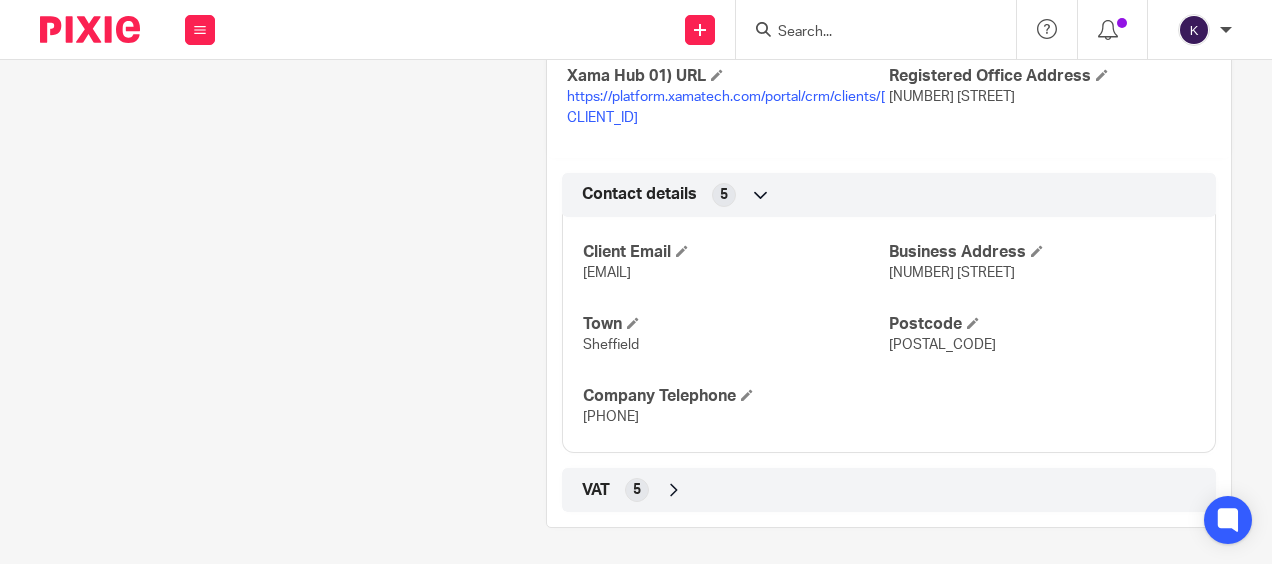 click on "VAT   5" at bounding box center [889, 490] 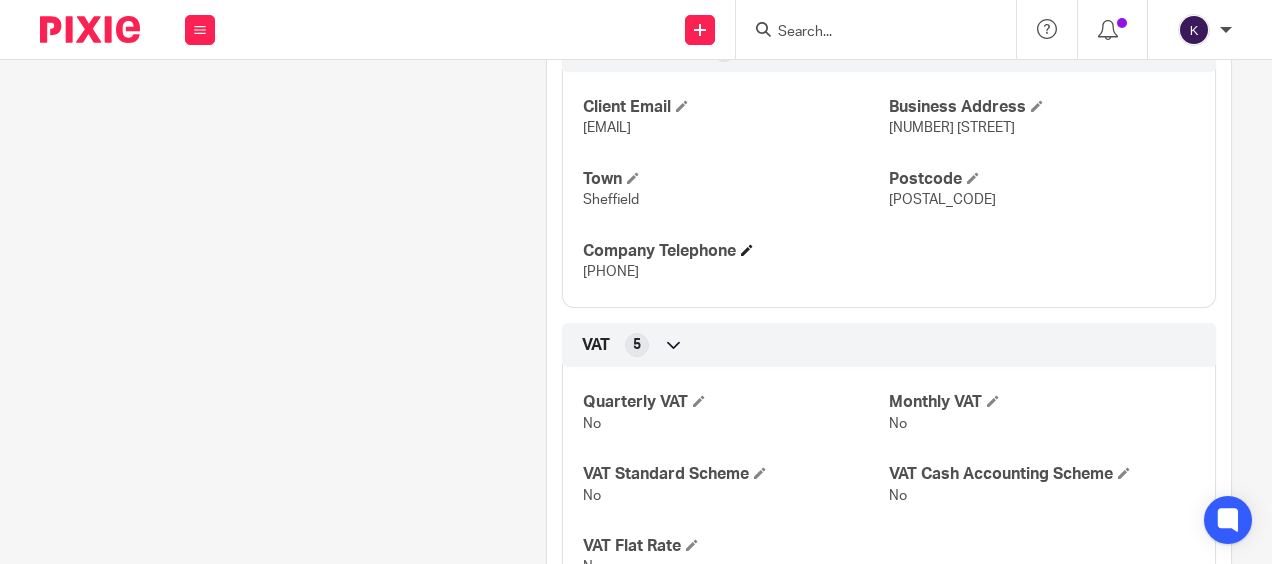 scroll, scrollTop: 1273, scrollLeft: 0, axis: vertical 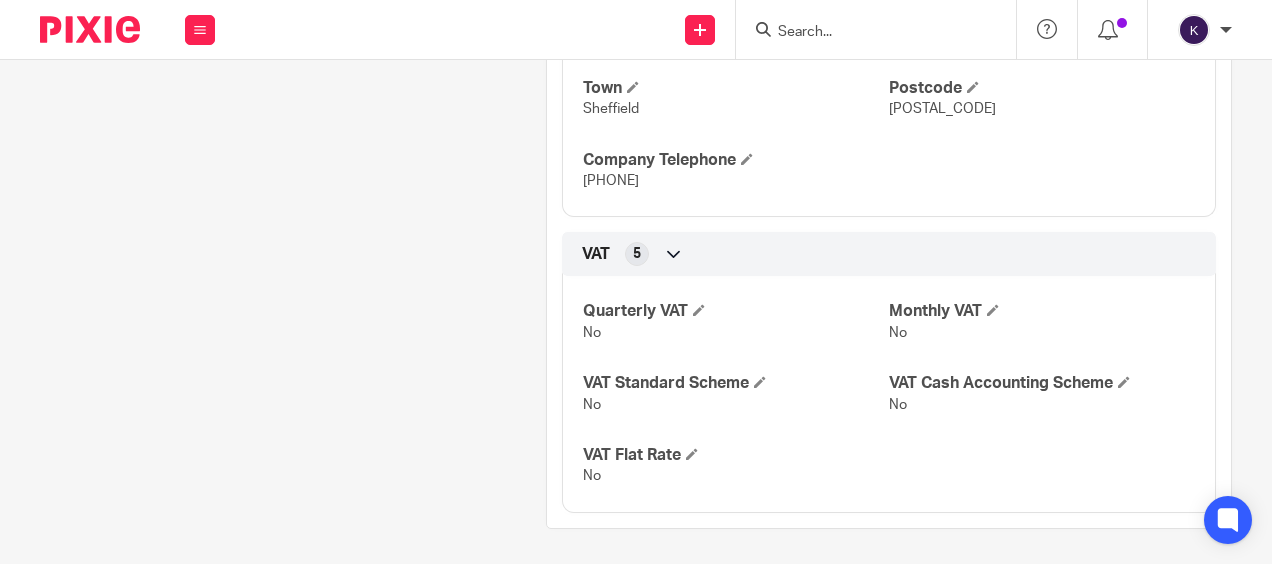 click on "Client contacts
David Clarke
djclarkebrickwork@outlook.com
Edit contact
Create client from contact
Export data
Delete contact
More details
Xama Hub 01) URL" at bounding box center [270, -266] 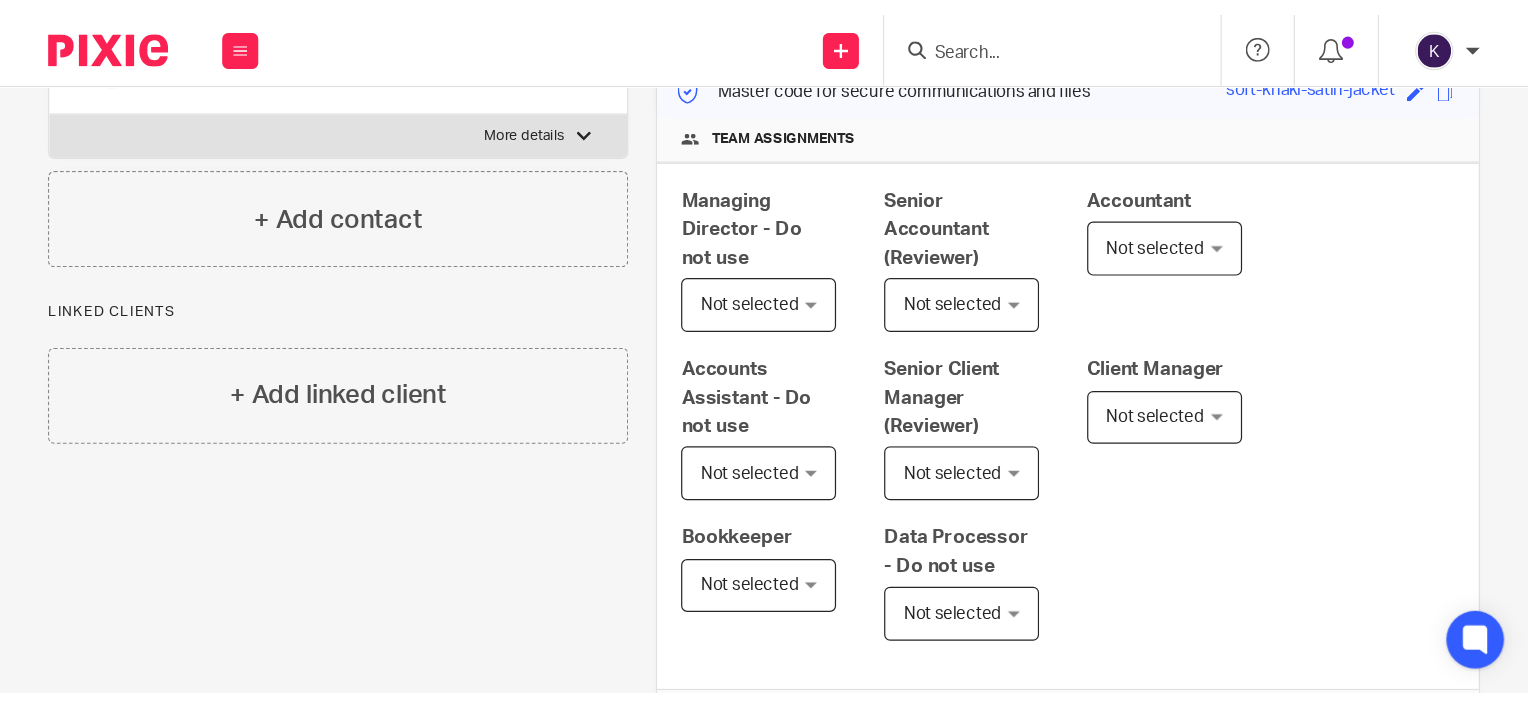 scroll, scrollTop: 273, scrollLeft: 0, axis: vertical 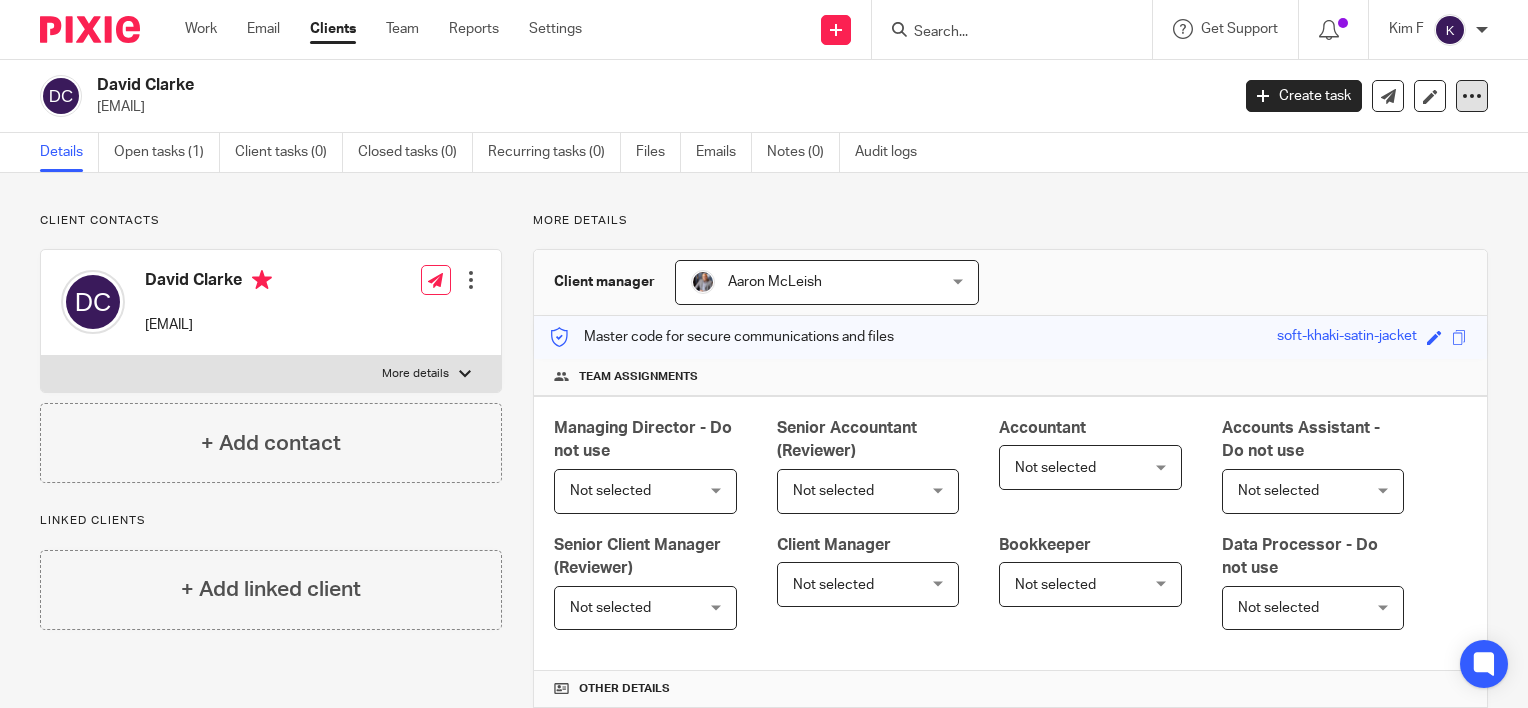 click at bounding box center (1472, 96) 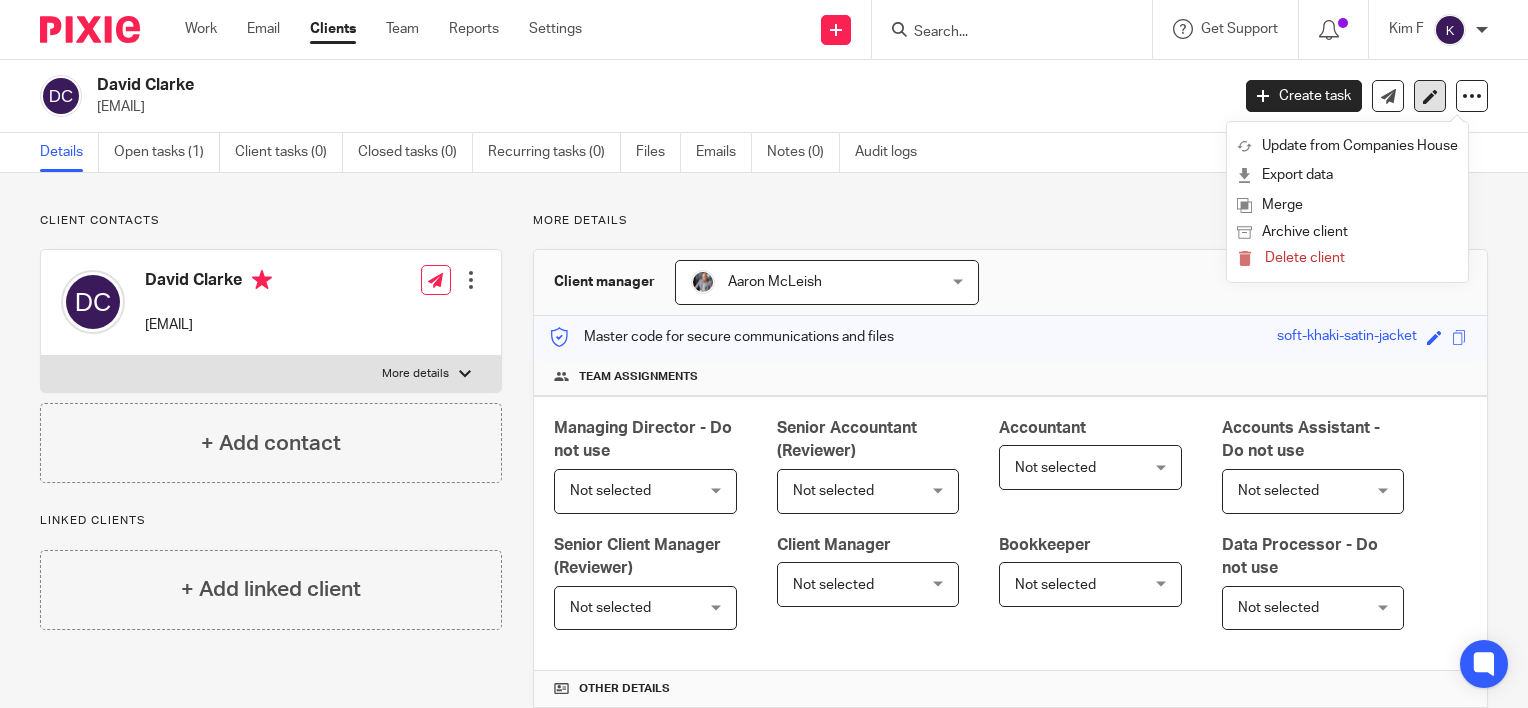 click at bounding box center (1430, 96) 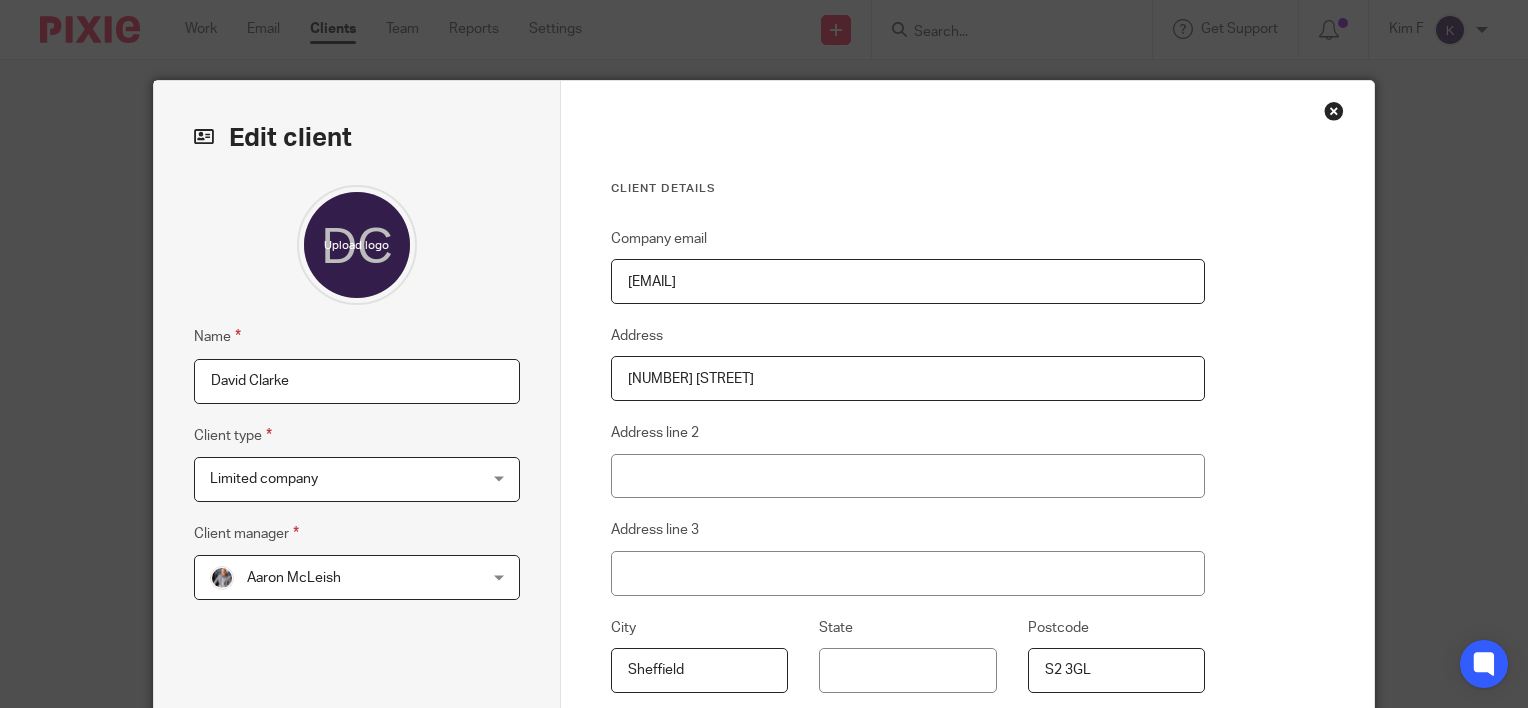 scroll, scrollTop: 0, scrollLeft: 0, axis: both 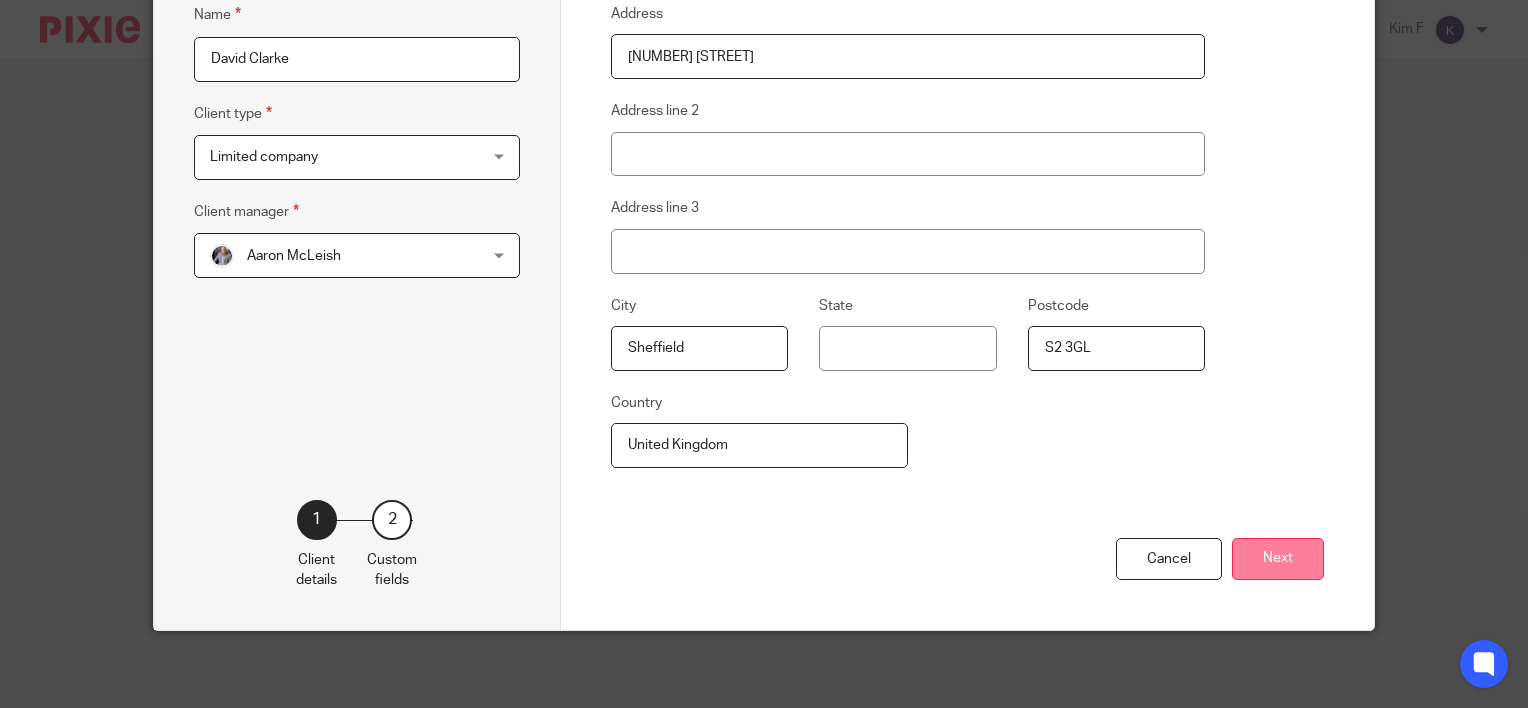 click on "Next" at bounding box center (1278, 559) 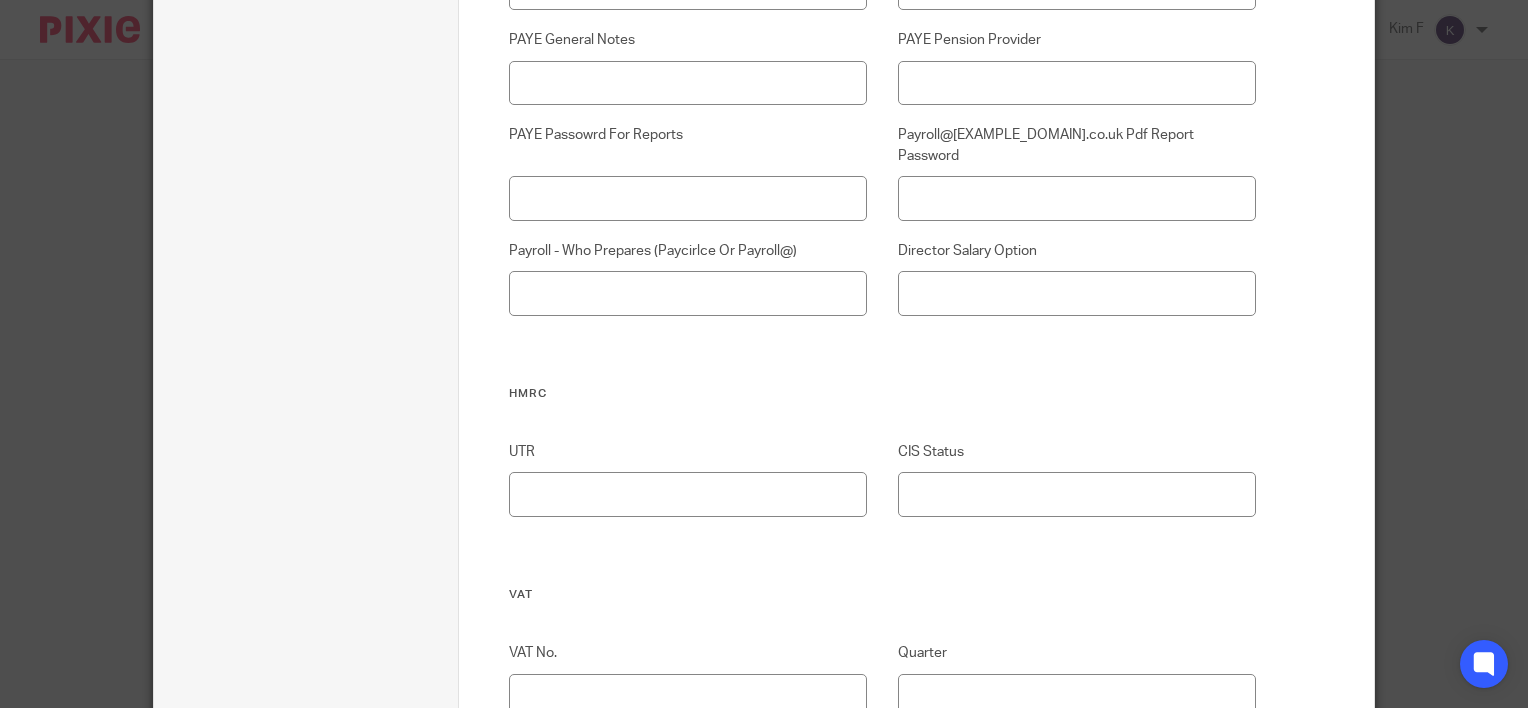 scroll, scrollTop: 2700, scrollLeft: 0, axis: vertical 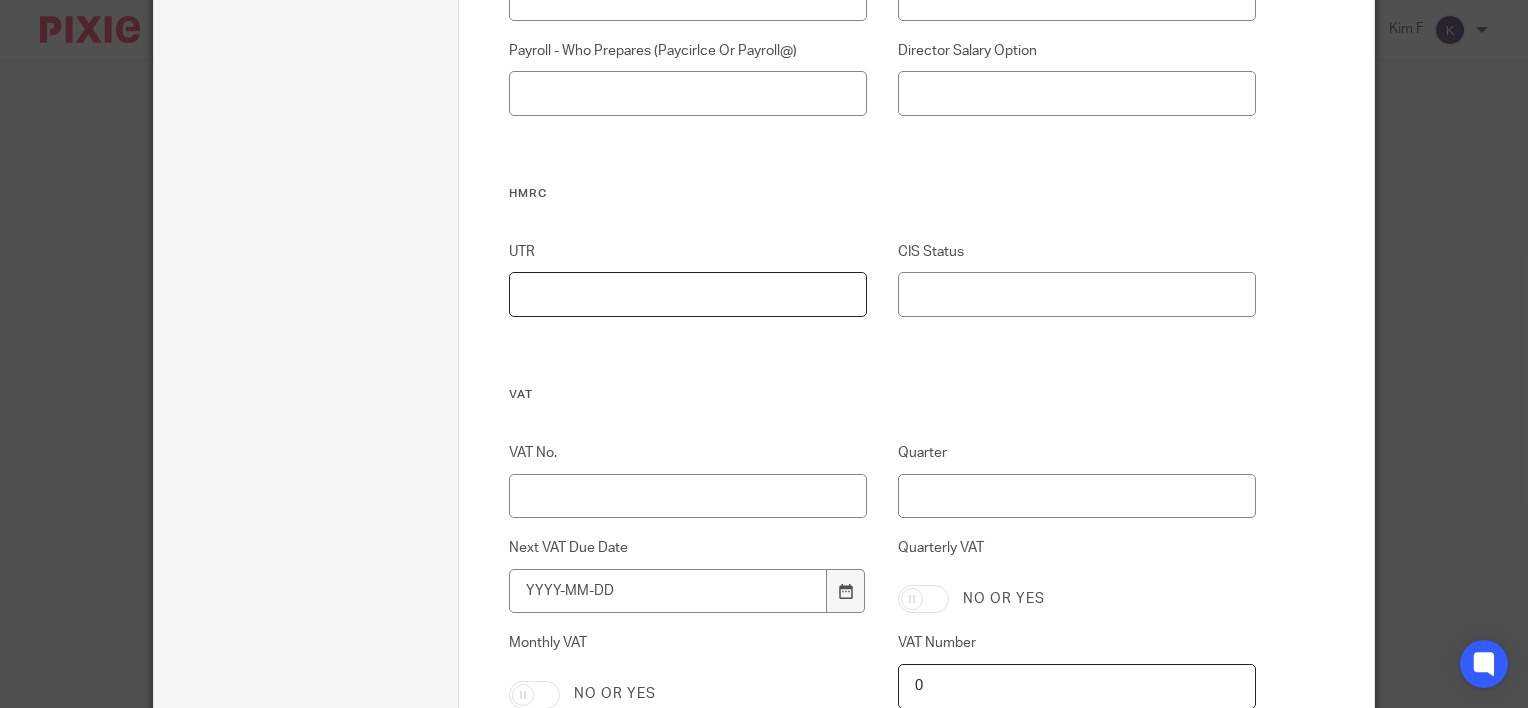 click on "UTR" at bounding box center [688, 294] 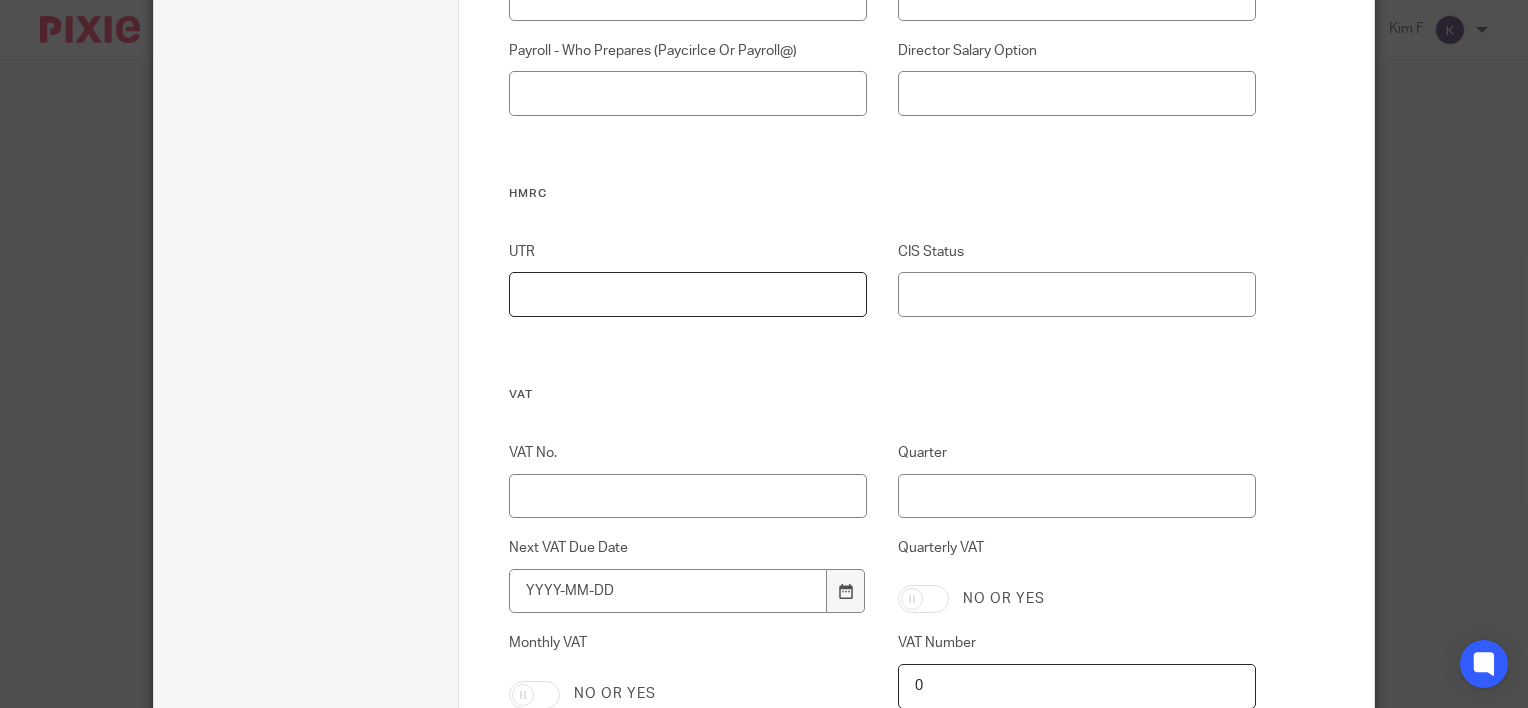 click on "UTR" at bounding box center (688, 294) 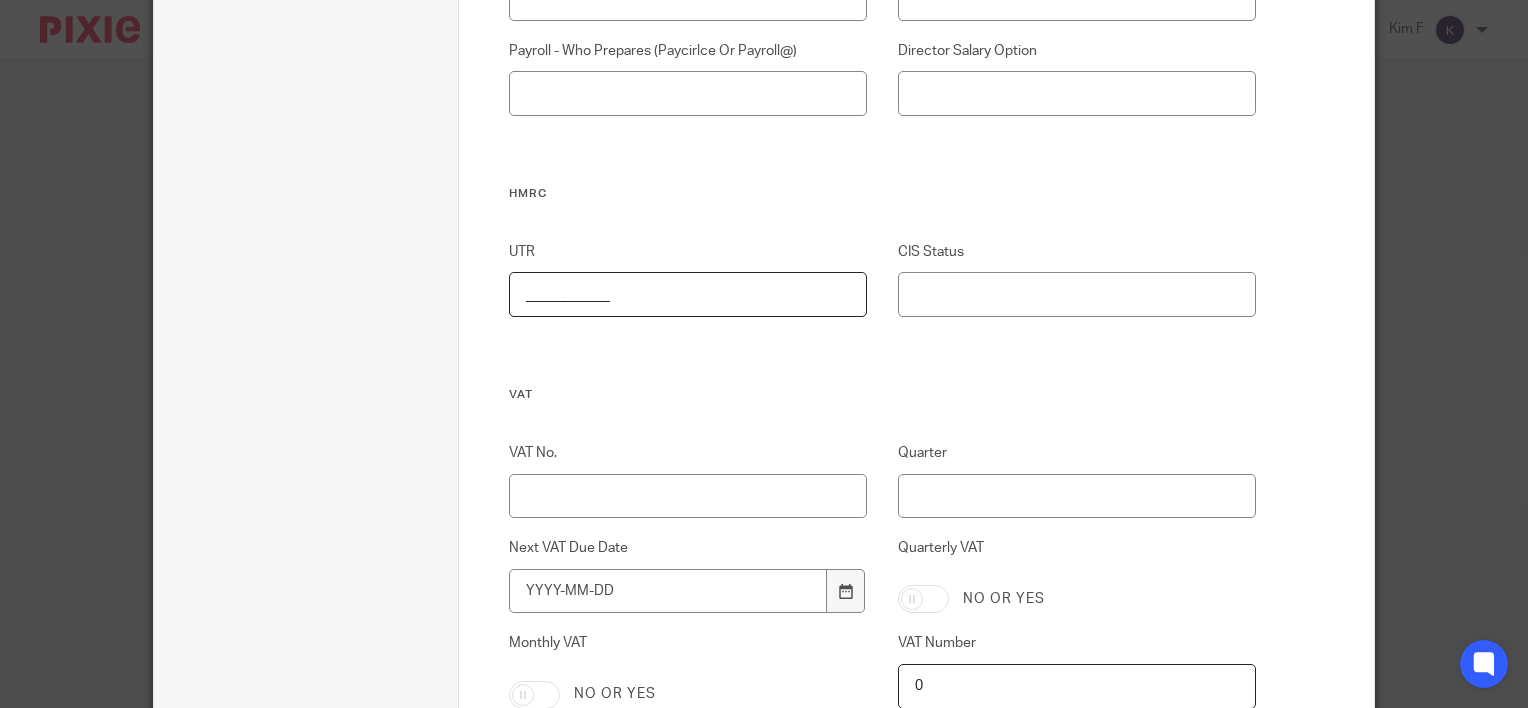 drag, startPoint x: 753, startPoint y: 280, endPoint x: 239, endPoint y: 204, distance: 519.5883 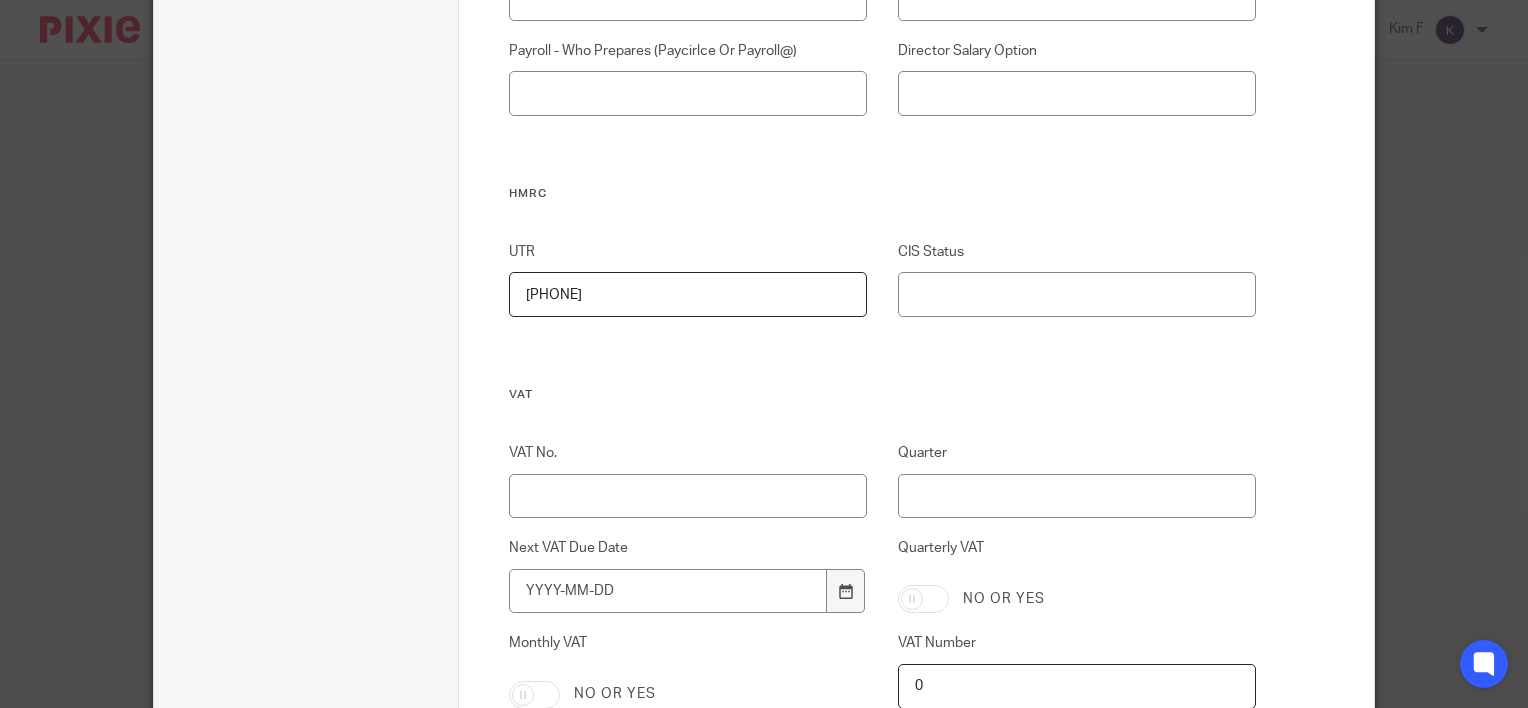 type on "2952974889" 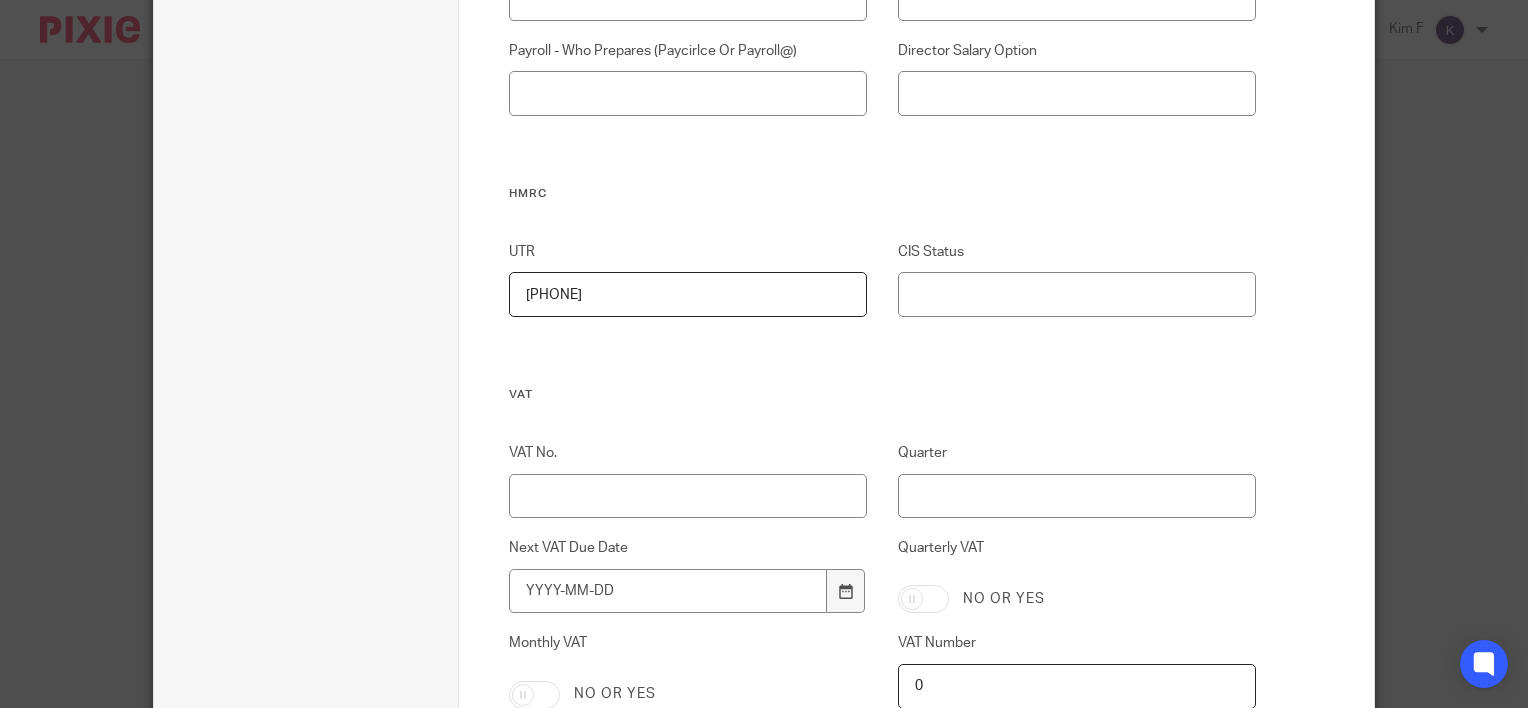 click on "Custom fields
Xama Hub 01) URL   https://platform.xamatech.com/portal/crm/clients/99b37590-616d-11f0-a88a-9db626d03970       Xama Hub 02) RA Status         Xama Hub 03) RA Level         Xama Hub 04) RA Completed Date           Client Internal Reference         Client Type         Previous Name (before Being Married And Date Of Change)         Urgent Notes         Risk Level Of Client (enter Low, Medium Or High Risk)         Registered Office Address   87 Heeley Bank Road
Contact details
Client Email   djclarkebrickwork@outlook.com       Telephone         Mobile         Business Address   87 Heeley Bank Road       Address Line 2         Address Line 3         Town   Sheffield       County         Postcode   S23GL       Full Name         Company Telephone   07955 992 799
Accounts (Company and Sole trader)
Accounts Due On           Year End Date           Annual Accounts     No or yes       CT600 Due         SA Tax Year" at bounding box center (882, 636) 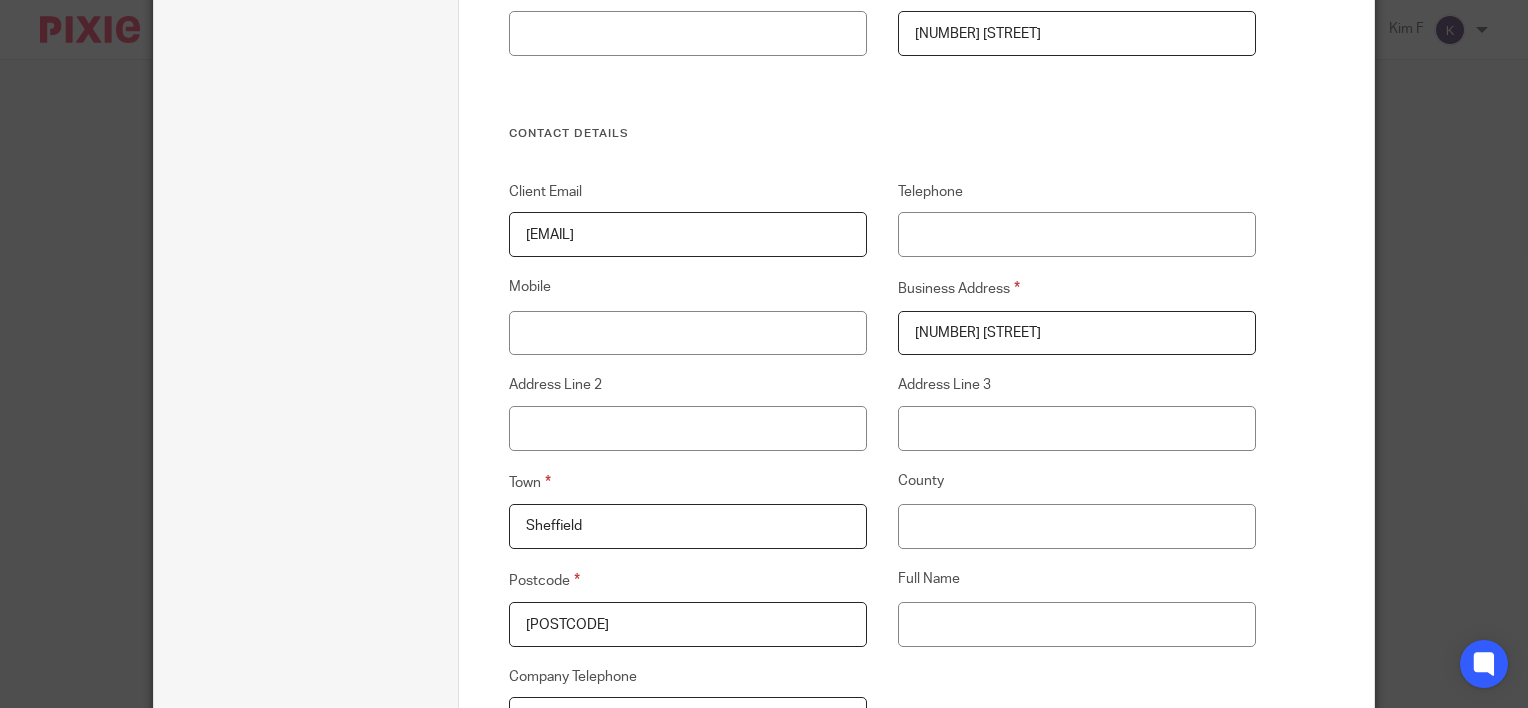 scroll, scrollTop: 900, scrollLeft: 0, axis: vertical 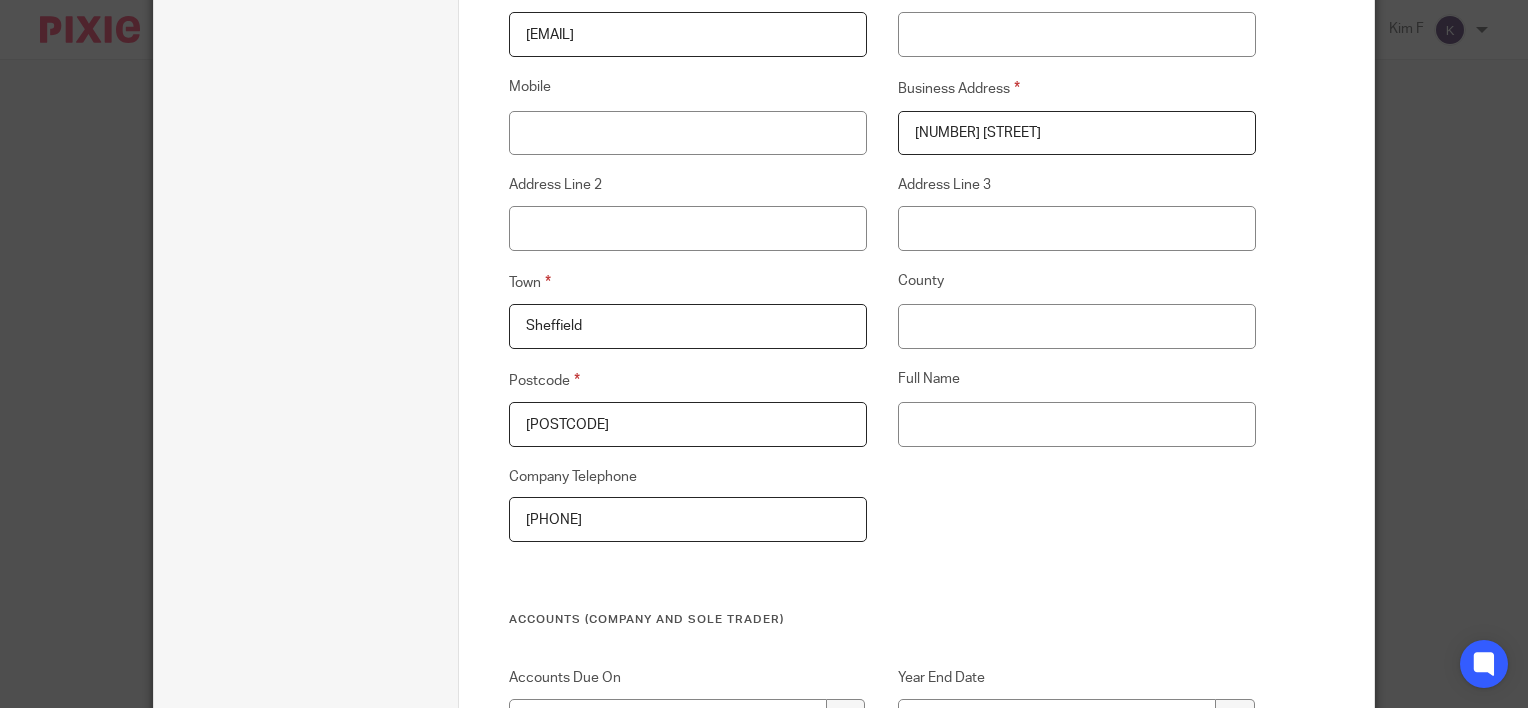 click on "Client Email   djclarkebrickwork@outlook.com       Telephone         Mobile         Business Address   87 Heeley Bank Road       Address Line 2         Address Line 3         Town   Sheffield       County         Postcode   S23GL       Full Name         Company Telephone   07955 992 799" at bounding box center [867, 297] 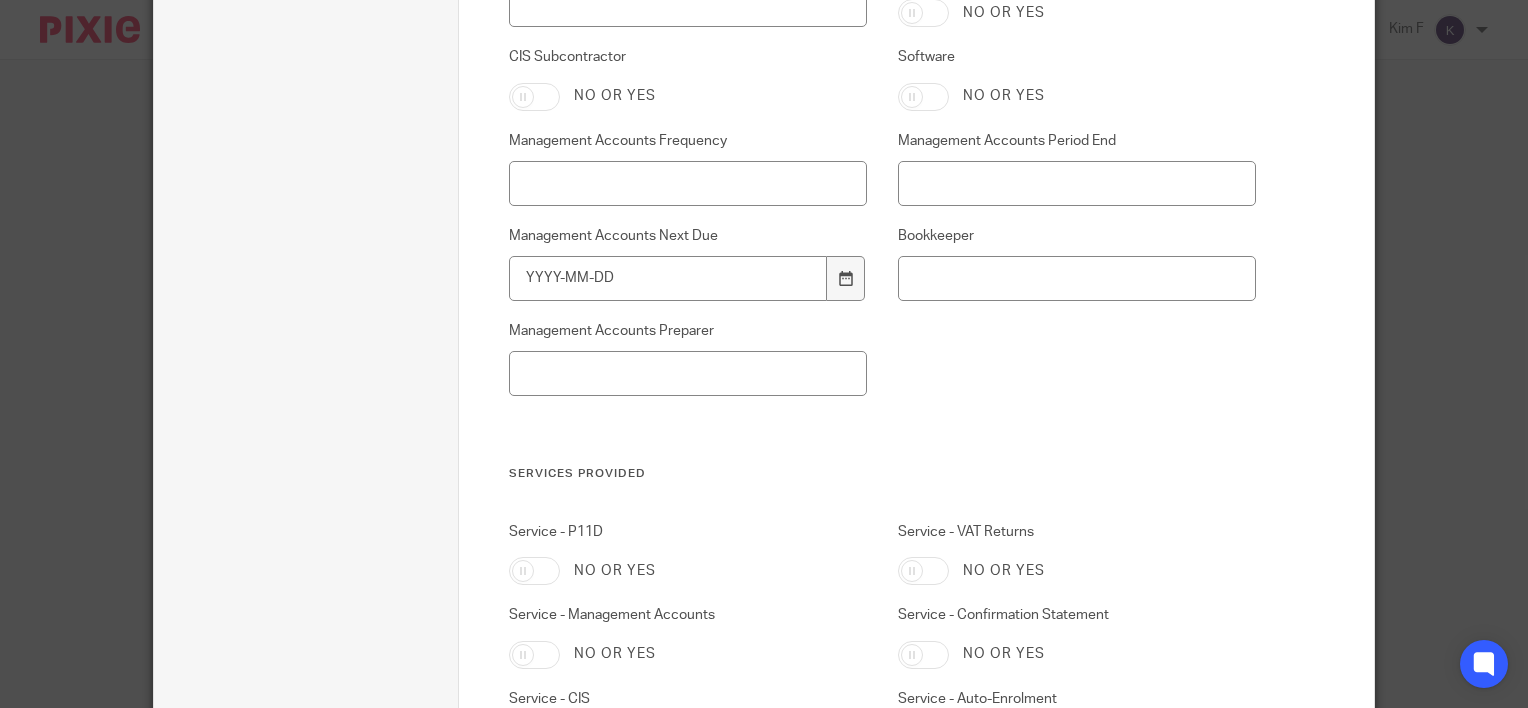 scroll, scrollTop: 5937, scrollLeft: 0, axis: vertical 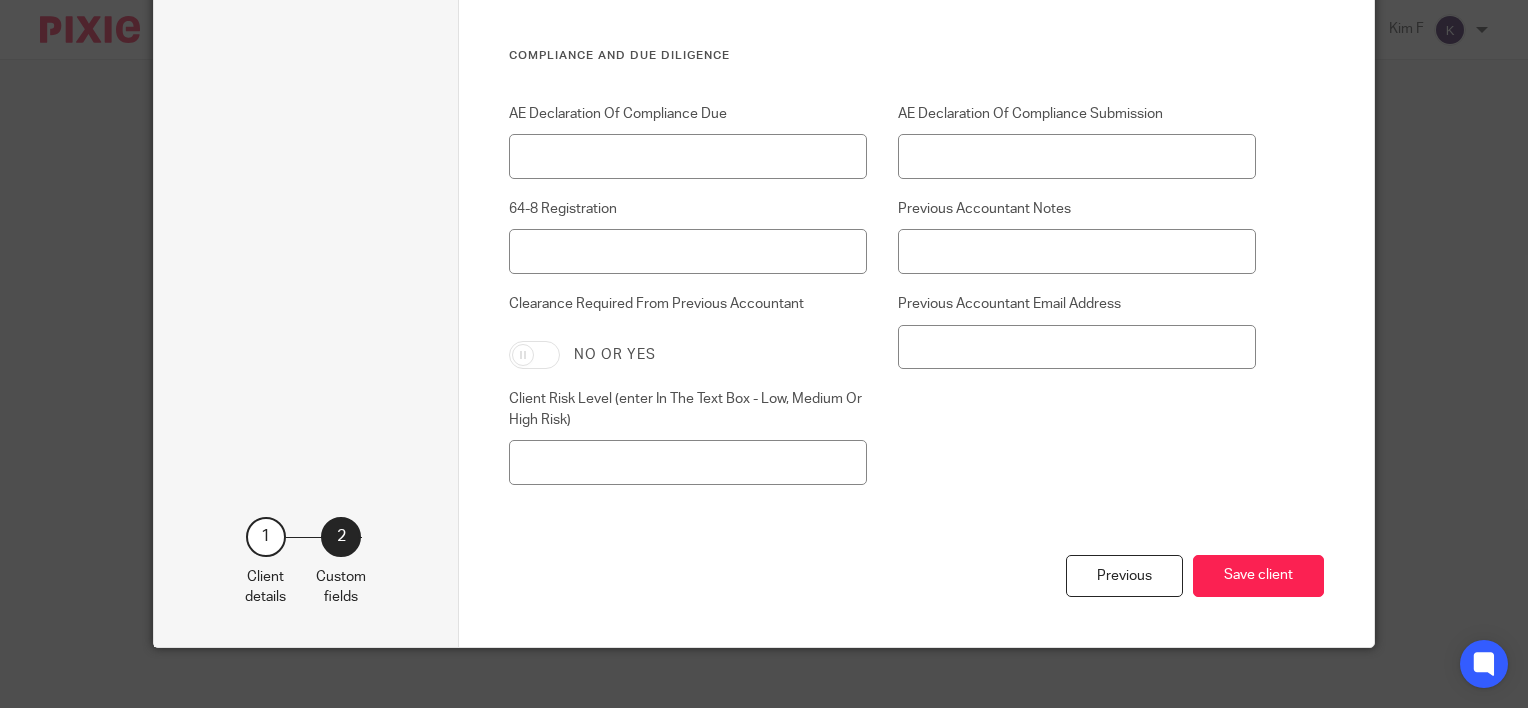 click on "Previous   Save client" at bounding box center [916, 601] 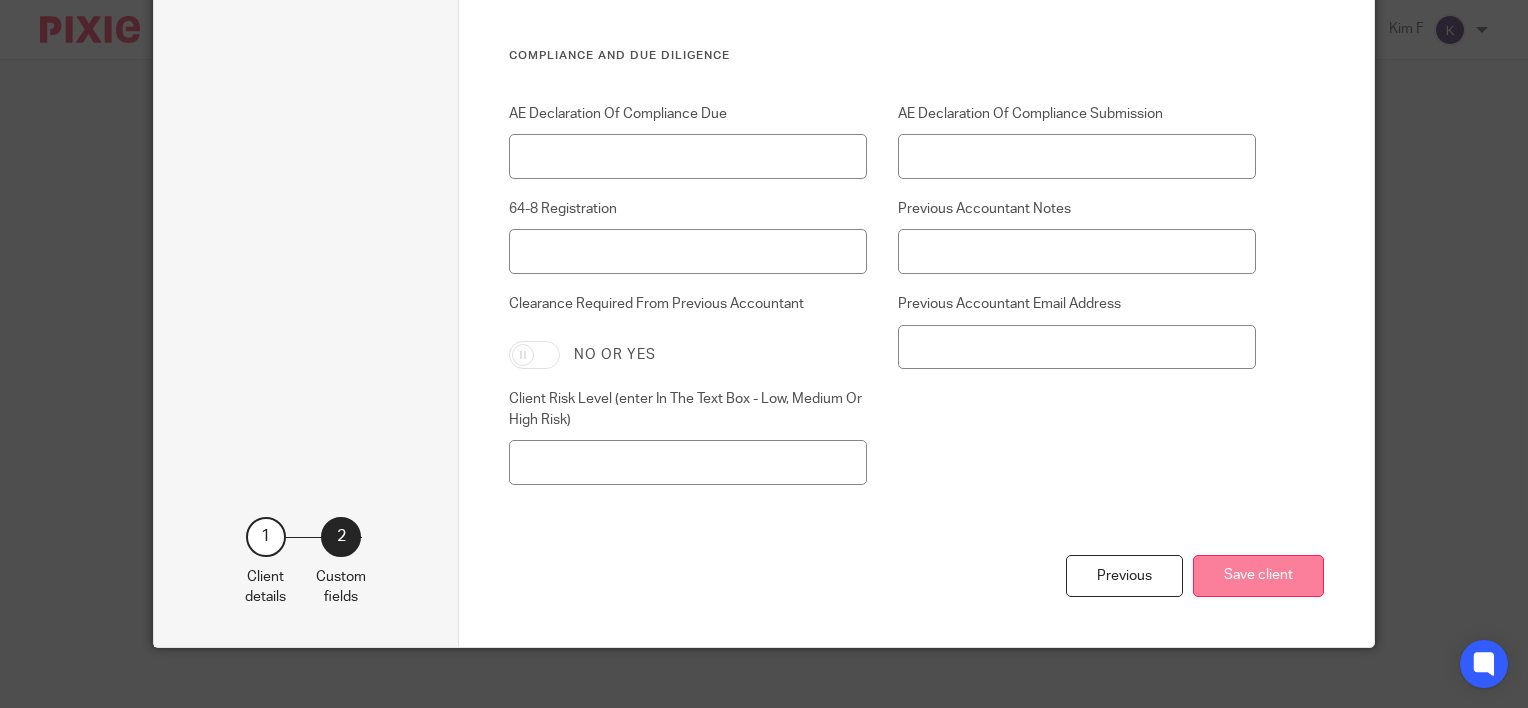 click on "Save client" at bounding box center [1258, 576] 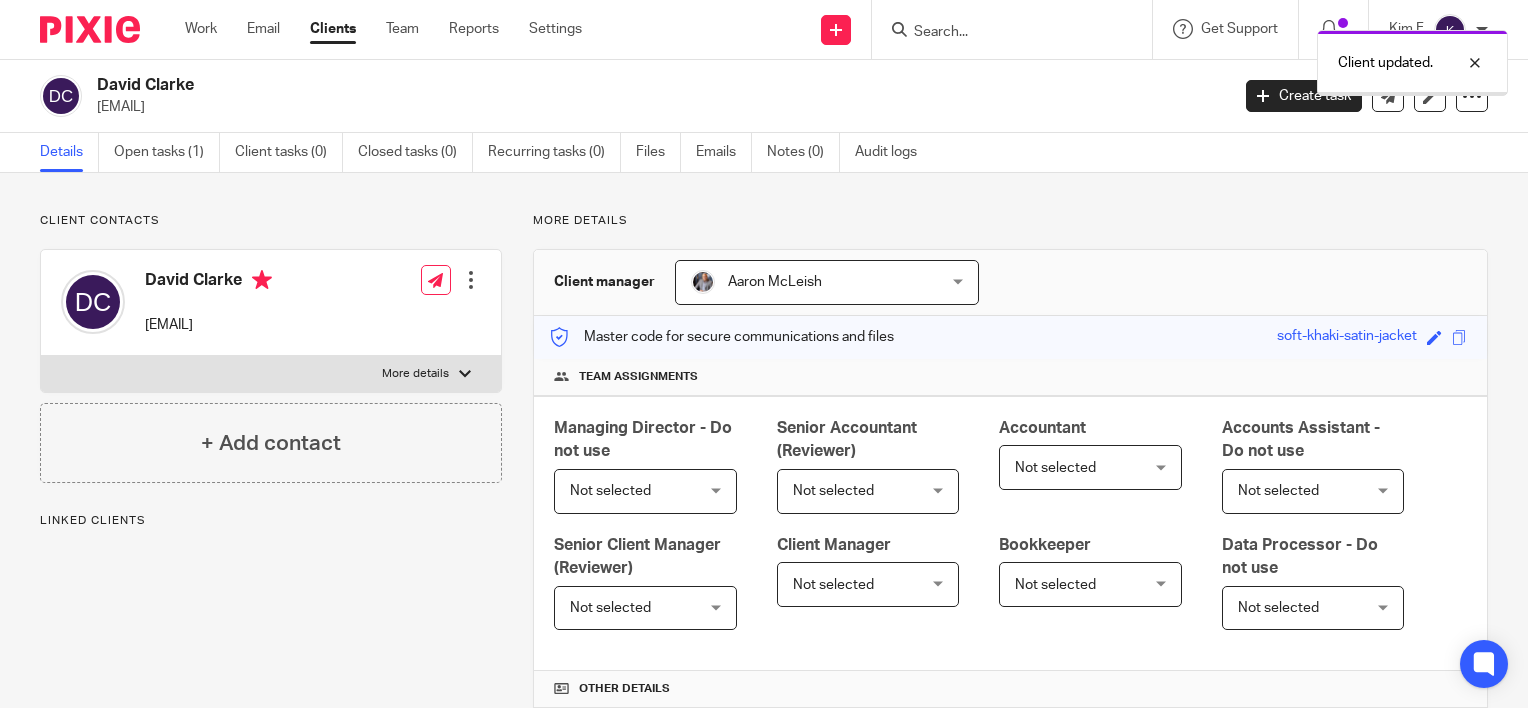 scroll, scrollTop: 0, scrollLeft: 0, axis: both 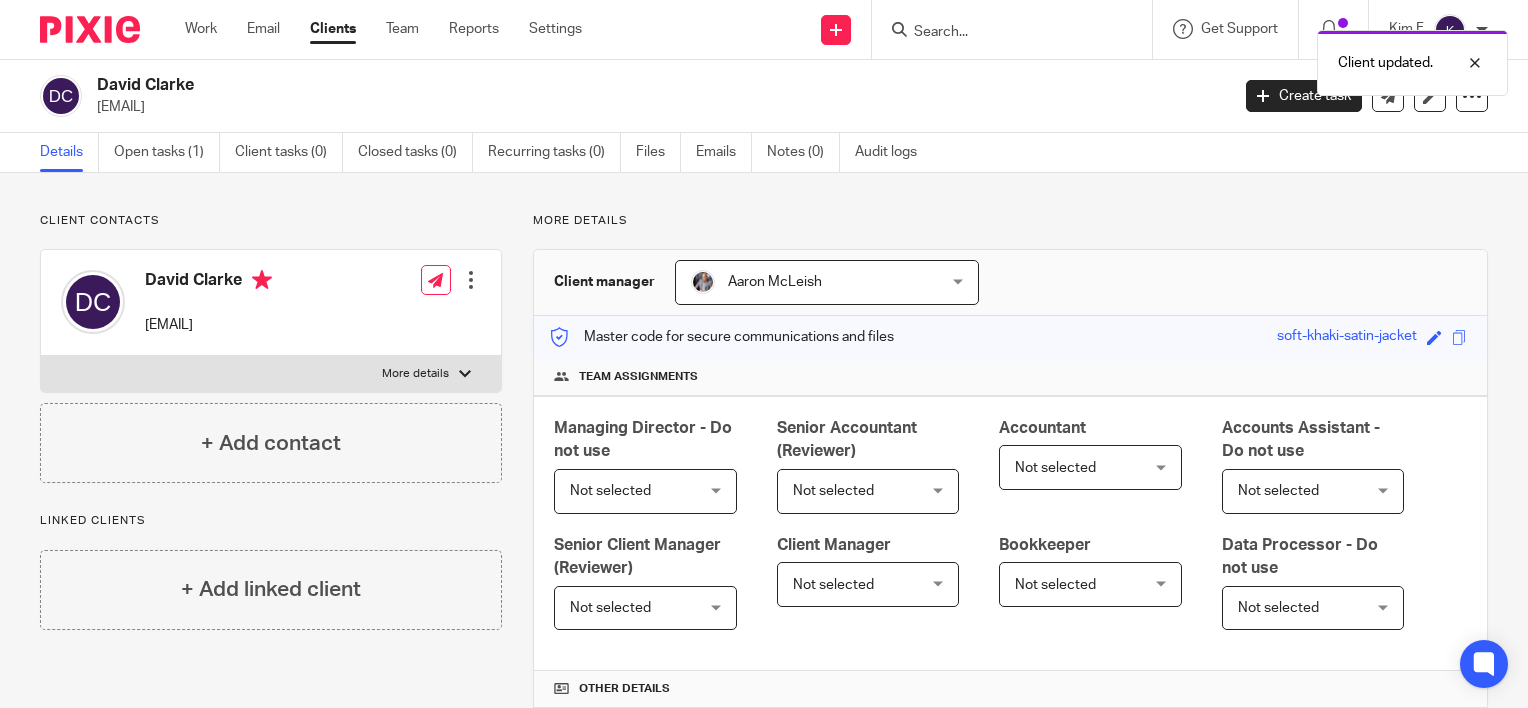 click on "More details" at bounding box center [271, 374] 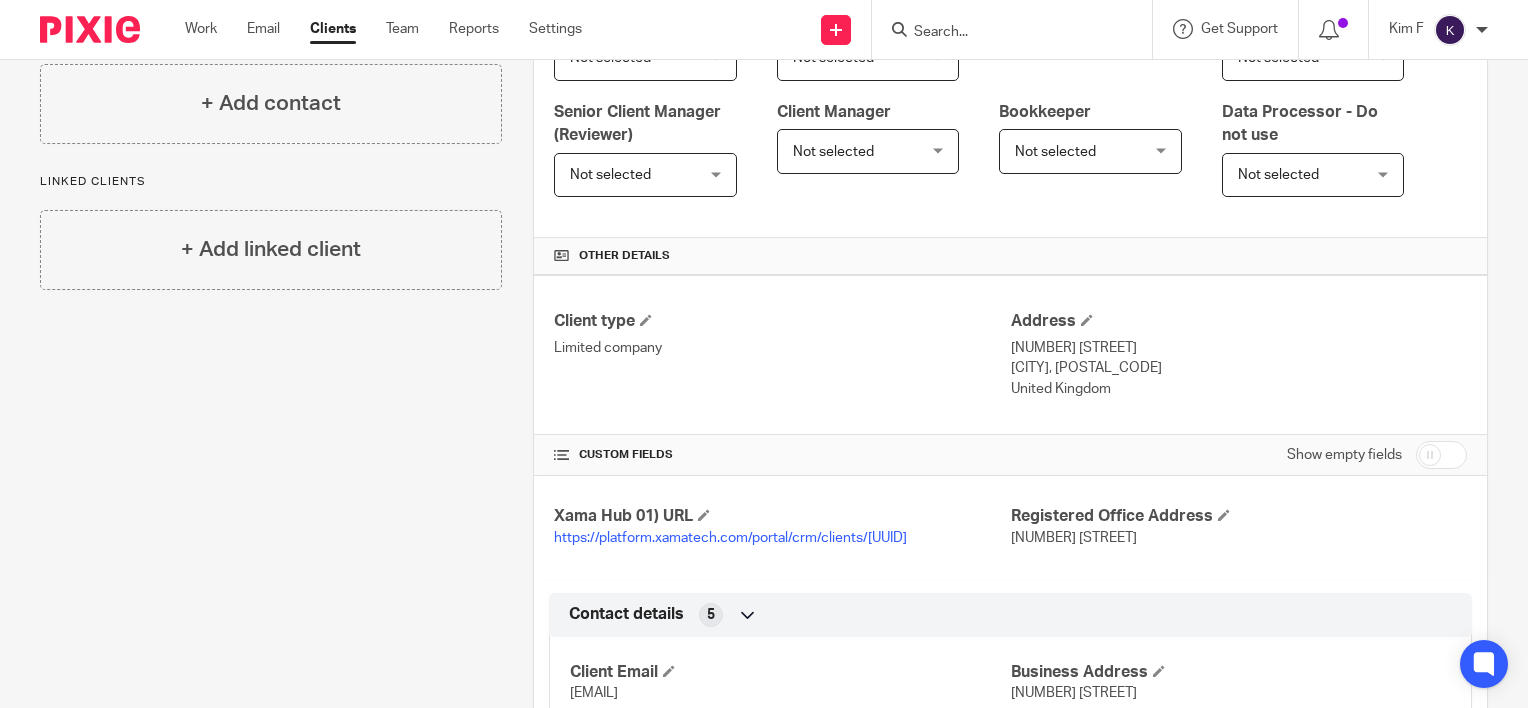scroll, scrollTop: 790, scrollLeft: 0, axis: vertical 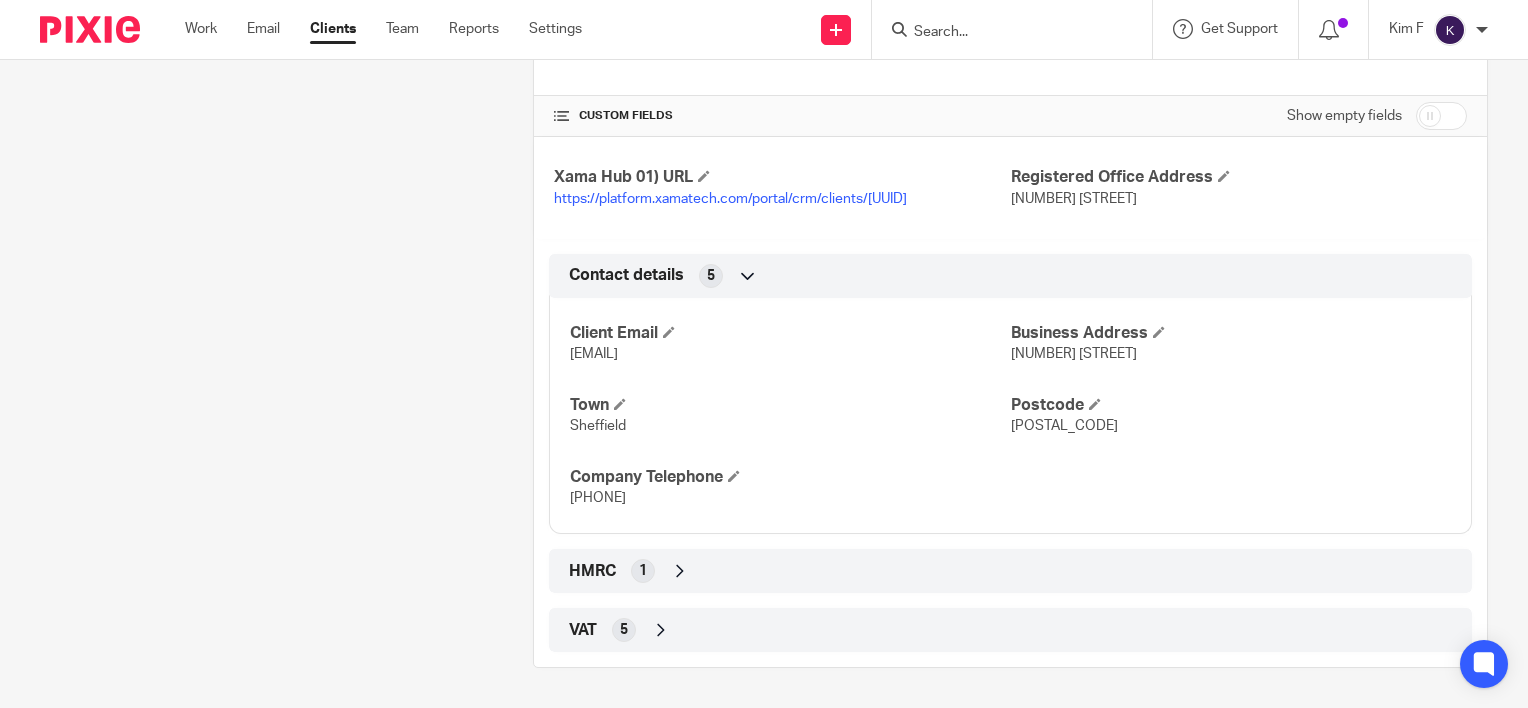 click on "HMRC   1" at bounding box center [1010, 571] 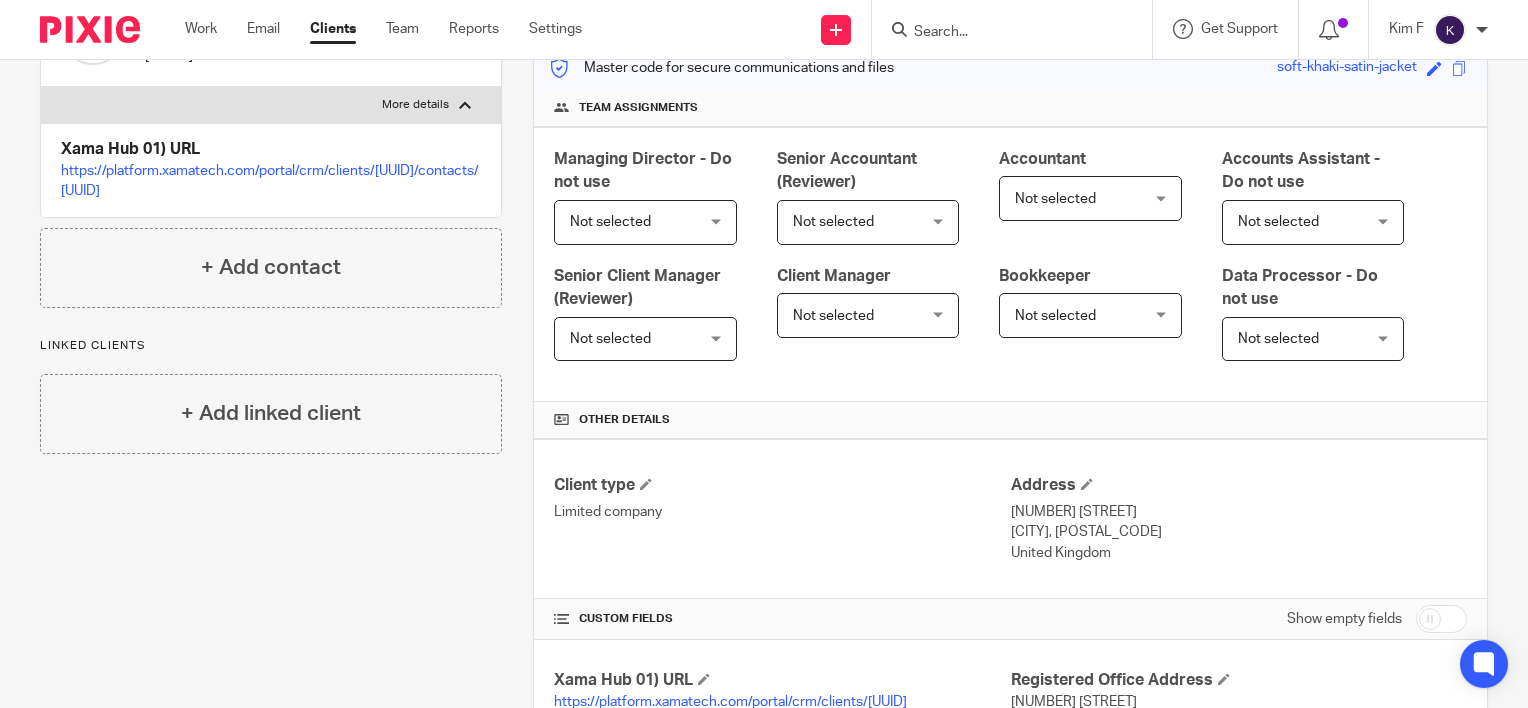 scroll, scrollTop: 0, scrollLeft: 0, axis: both 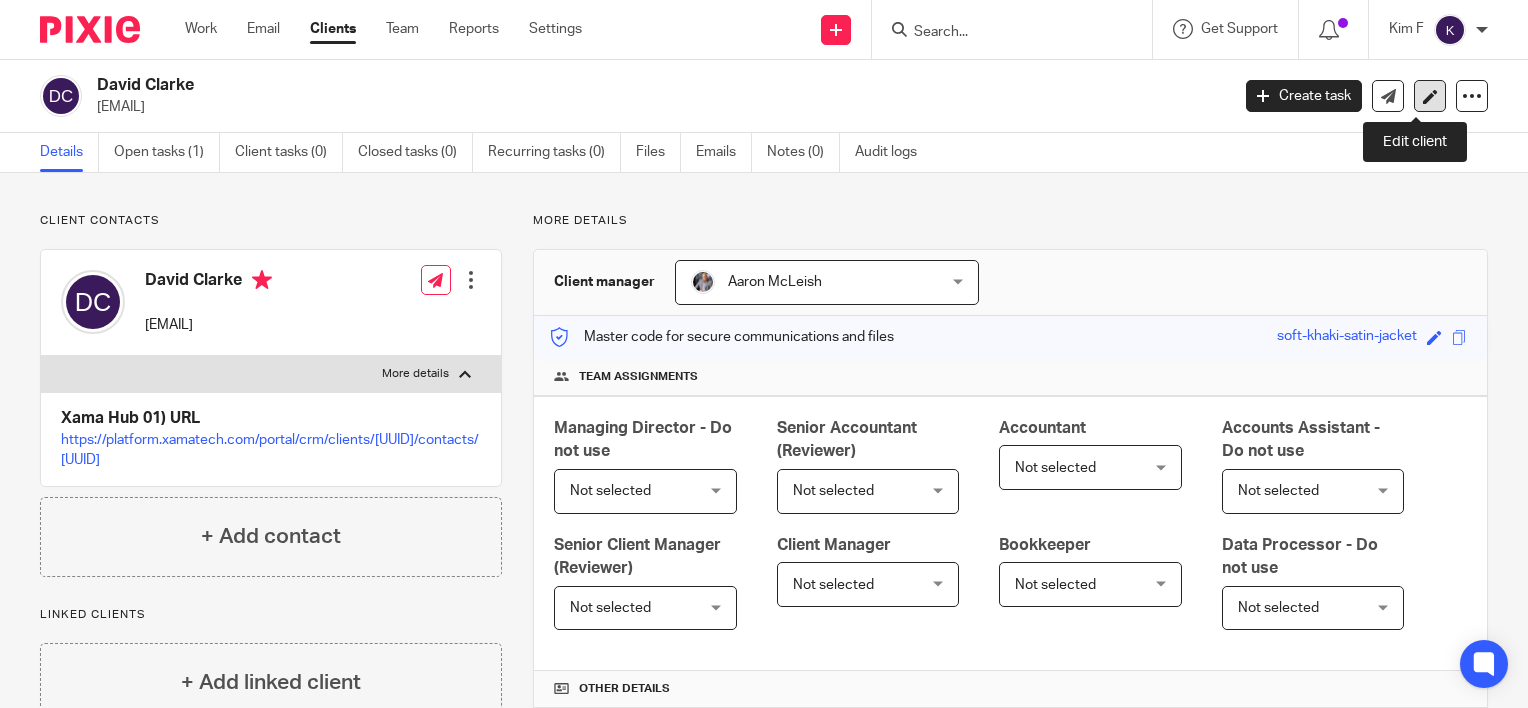 click at bounding box center (1430, 96) 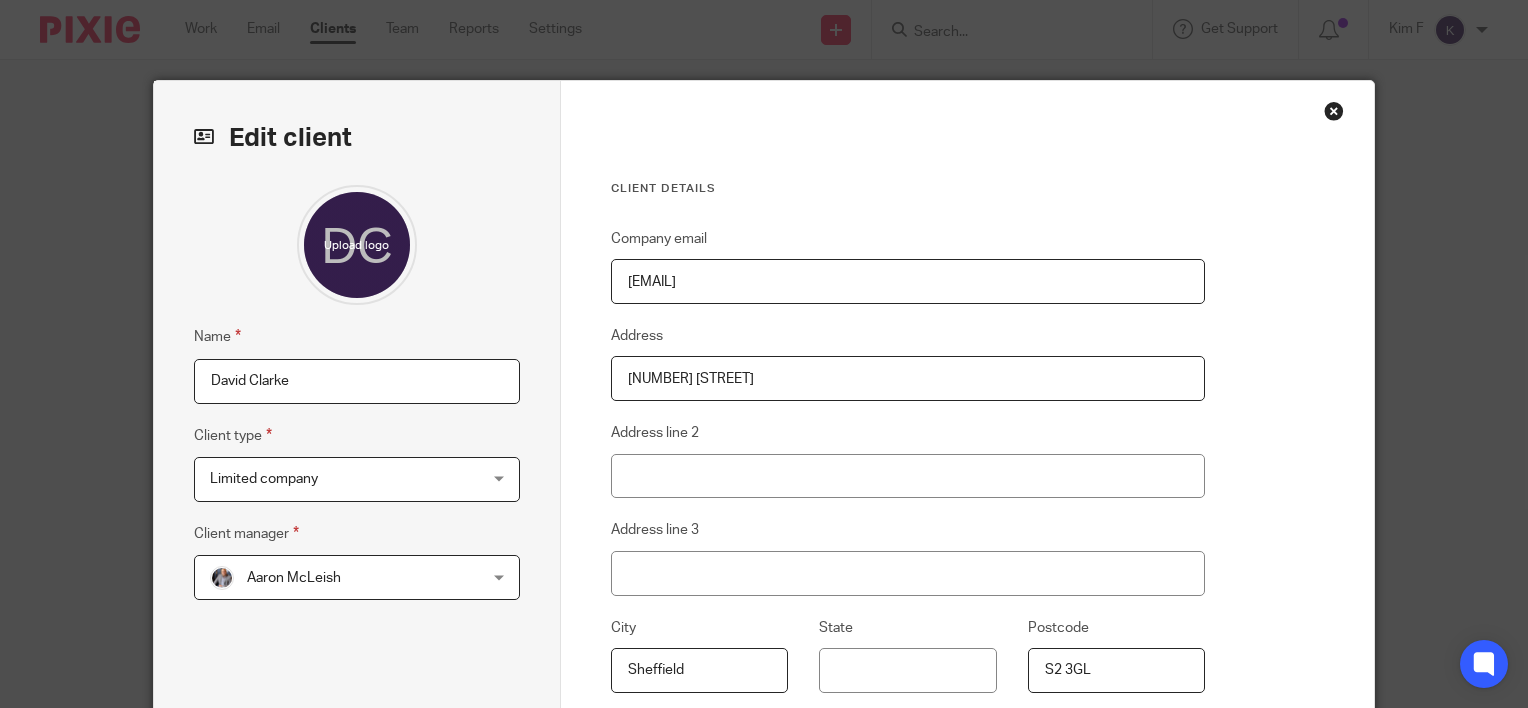 scroll, scrollTop: 0, scrollLeft: 0, axis: both 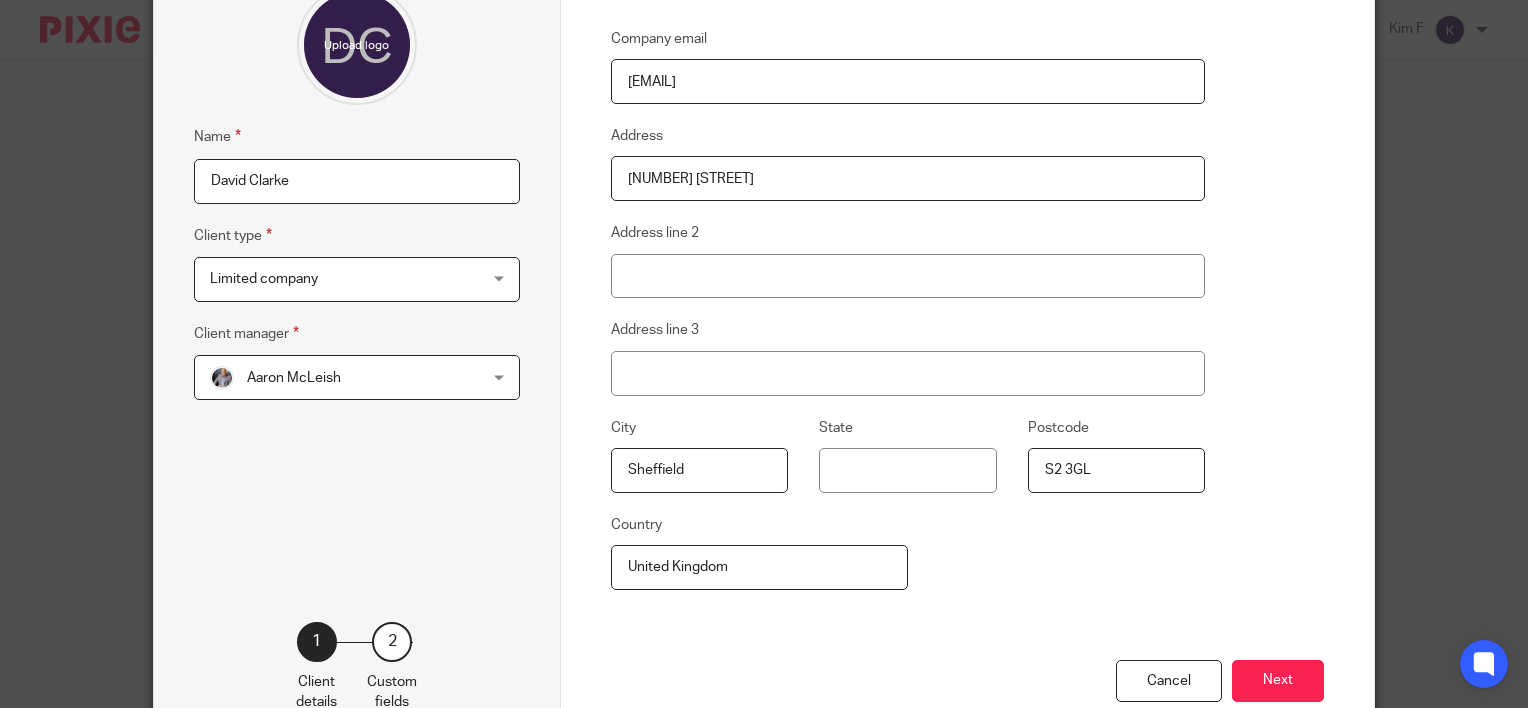 click on "Limited company
Limited company" at bounding box center [357, 279] 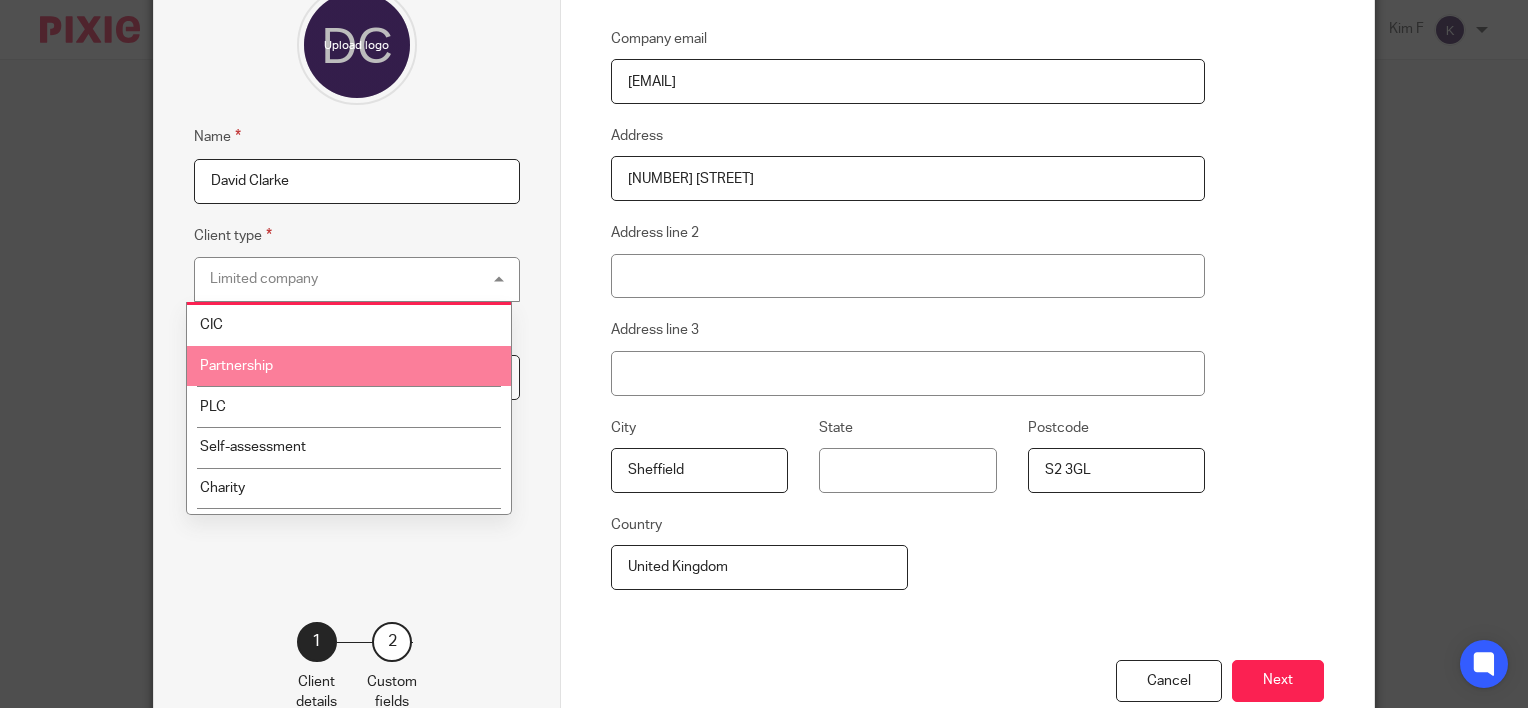 scroll, scrollTop: 74, scrollLeft: 0, axis: vertical 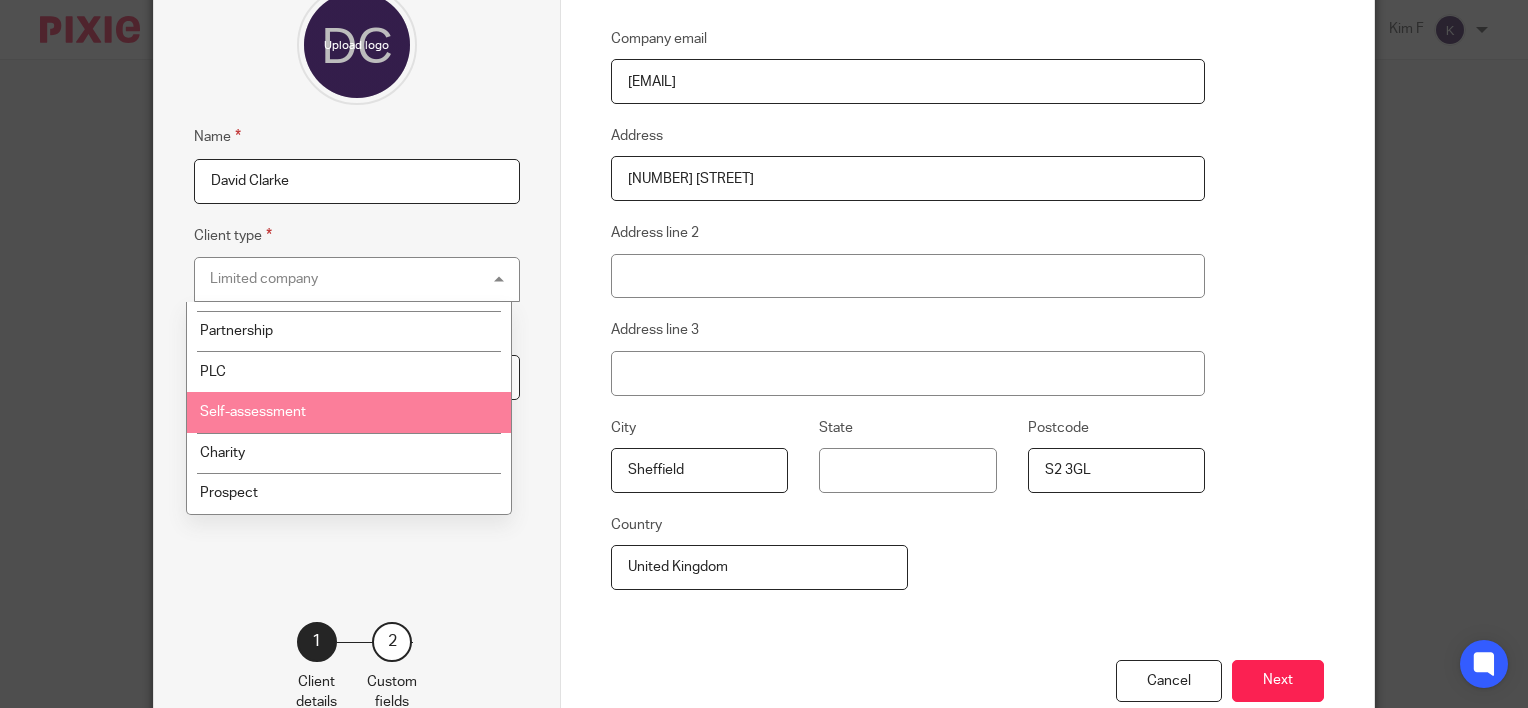 click on "Self-assessment" at bounding box center (349, 412) 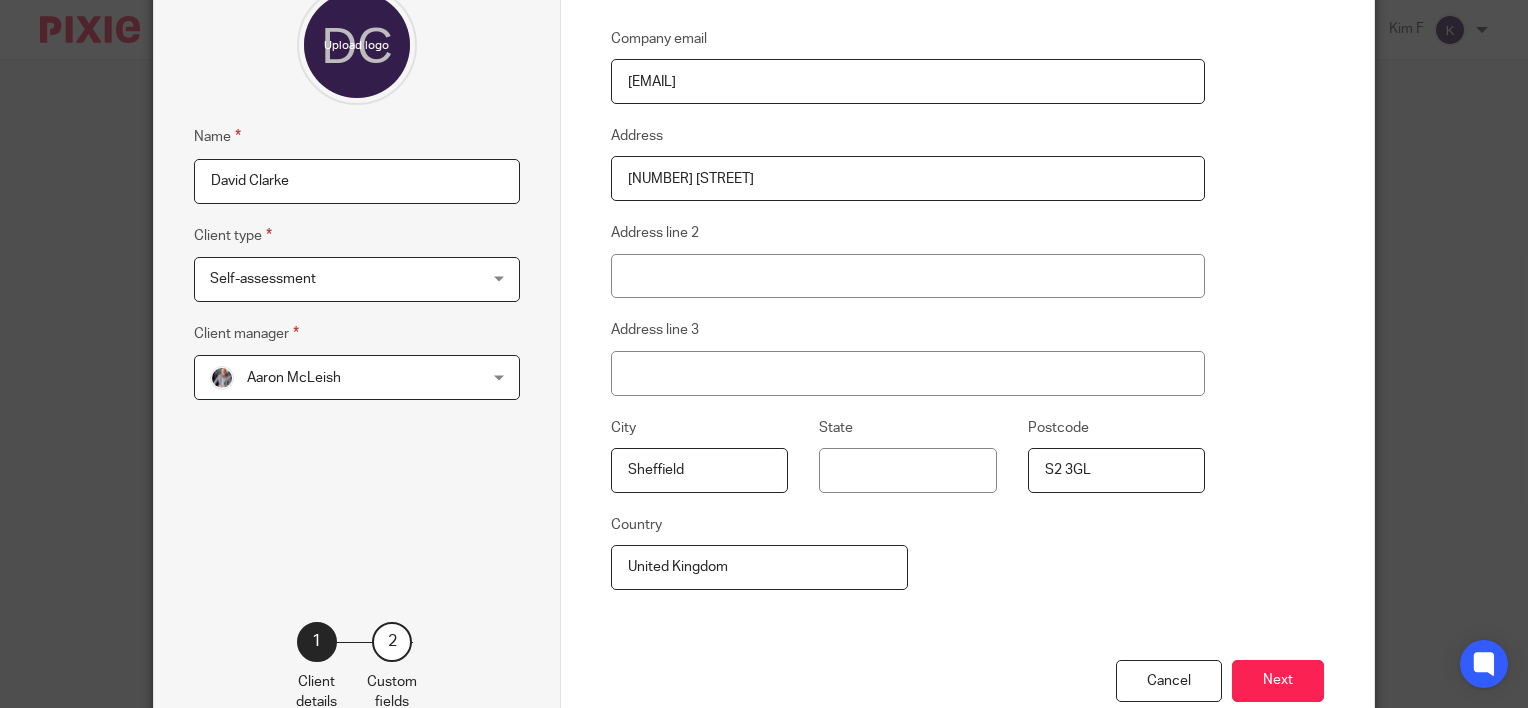 click on "Edit client       Name   [FIRST] [LAST]   Client type
Self-assessment
Self-assessment
Limited company
CIC
Partnership
PLC
Self-assessment
Charity
Prospect
5   Client manager
[FIRST] [LAST]
[FIRST] [LAST]
[FIRST] [LAST]
[FIRST] [LAST]
[FIRST] [LAST]
[FIRST] [LAST]
[FIRST] [LAST]
[FIRST] [LAST]
[FIRST] [LAST]
[FIRST] [LAST]
[FIRST] [LAST]
[FIRST] [LAST]
[FIRST] [LAST]
[FIRST] [LAST]
[FIRST] [LAST]
[FIRST] [LAST]
[FIRST] [LAST]" at bounding box center [357, 316] 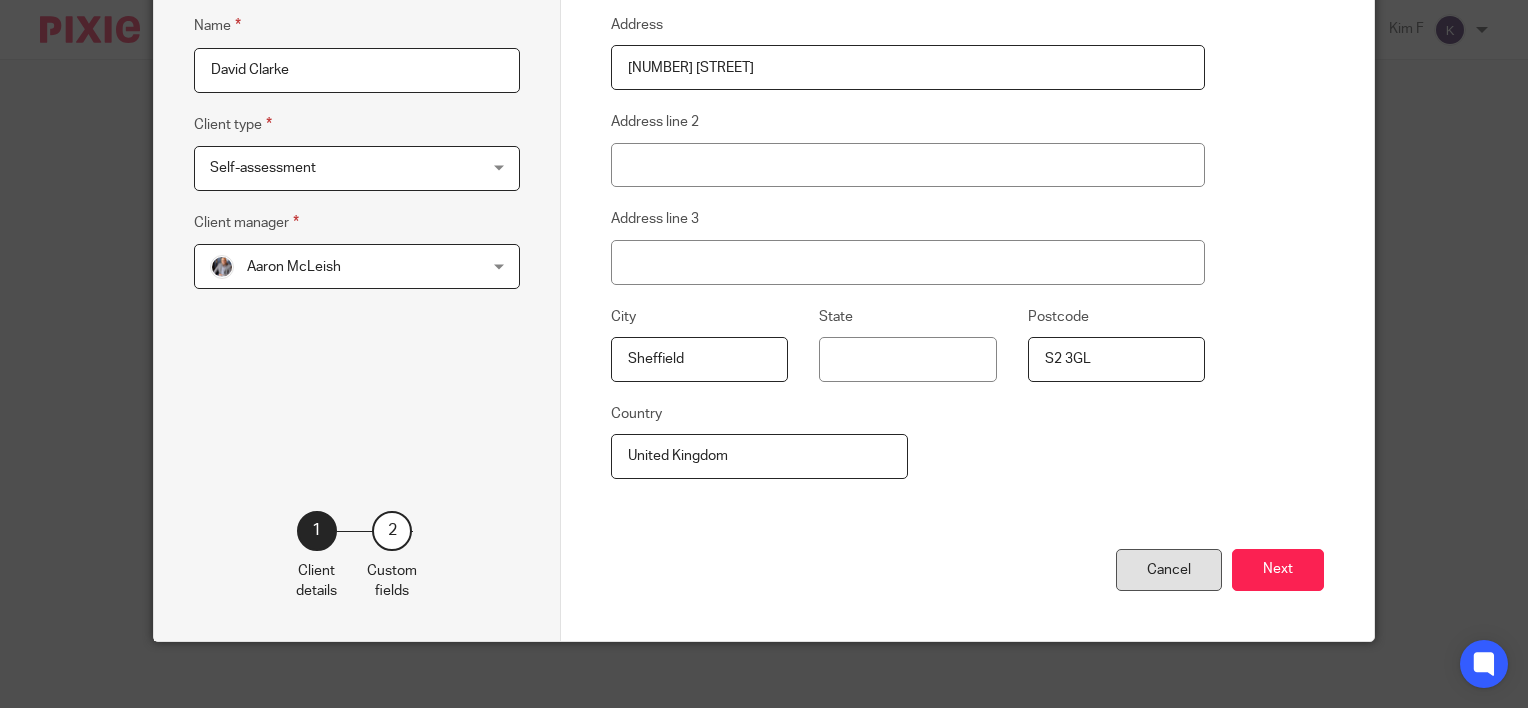 scroll, scrollTop: 322, scrollLeft: 0, axis: vertical 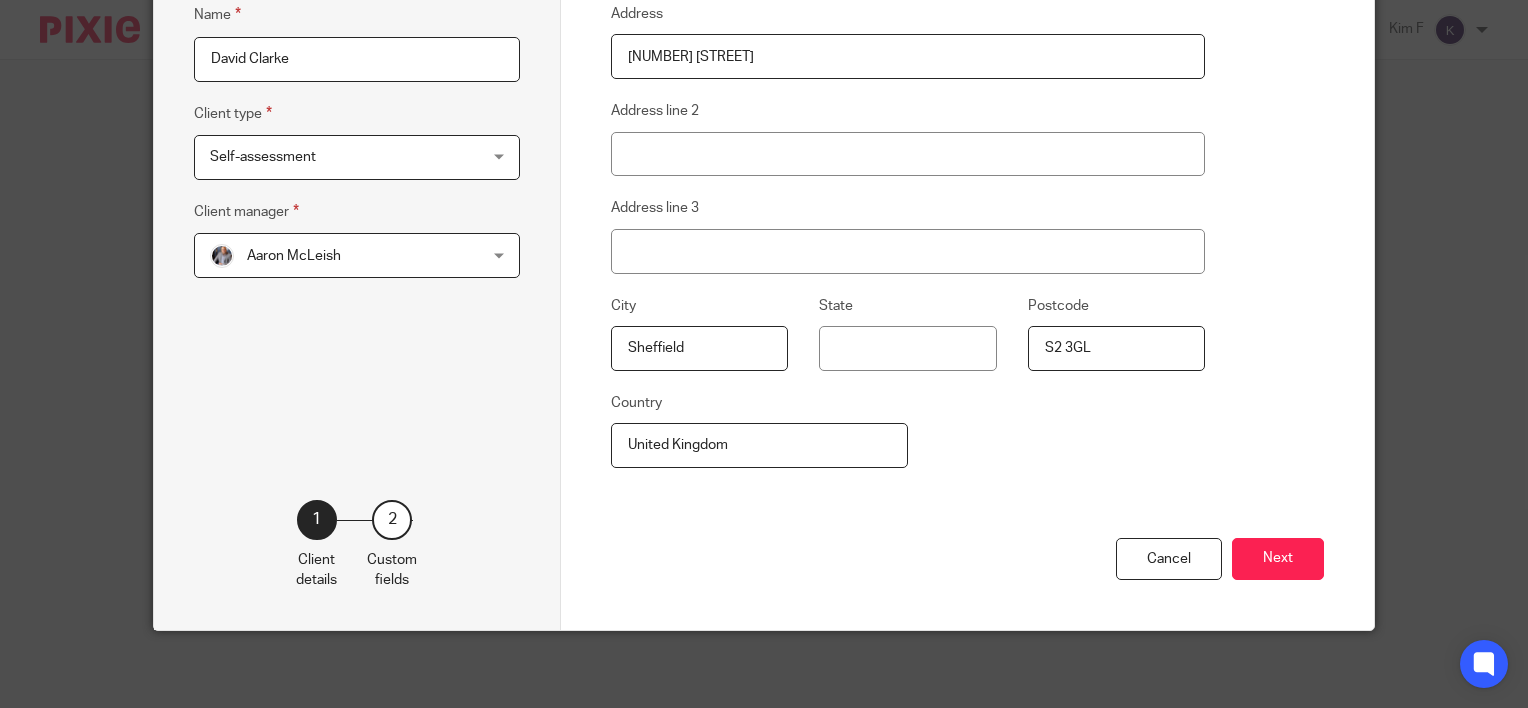 click on "Client details   Company email   djclarkebrickwork@outlook.com   Address   87 Heeley Bank Road   Address line 2     Address line 3     City   Sheffield   State     Postcode   S2 3GL   Country   United Kingdom     Cancel   Next" at bounding box center [968, 194] 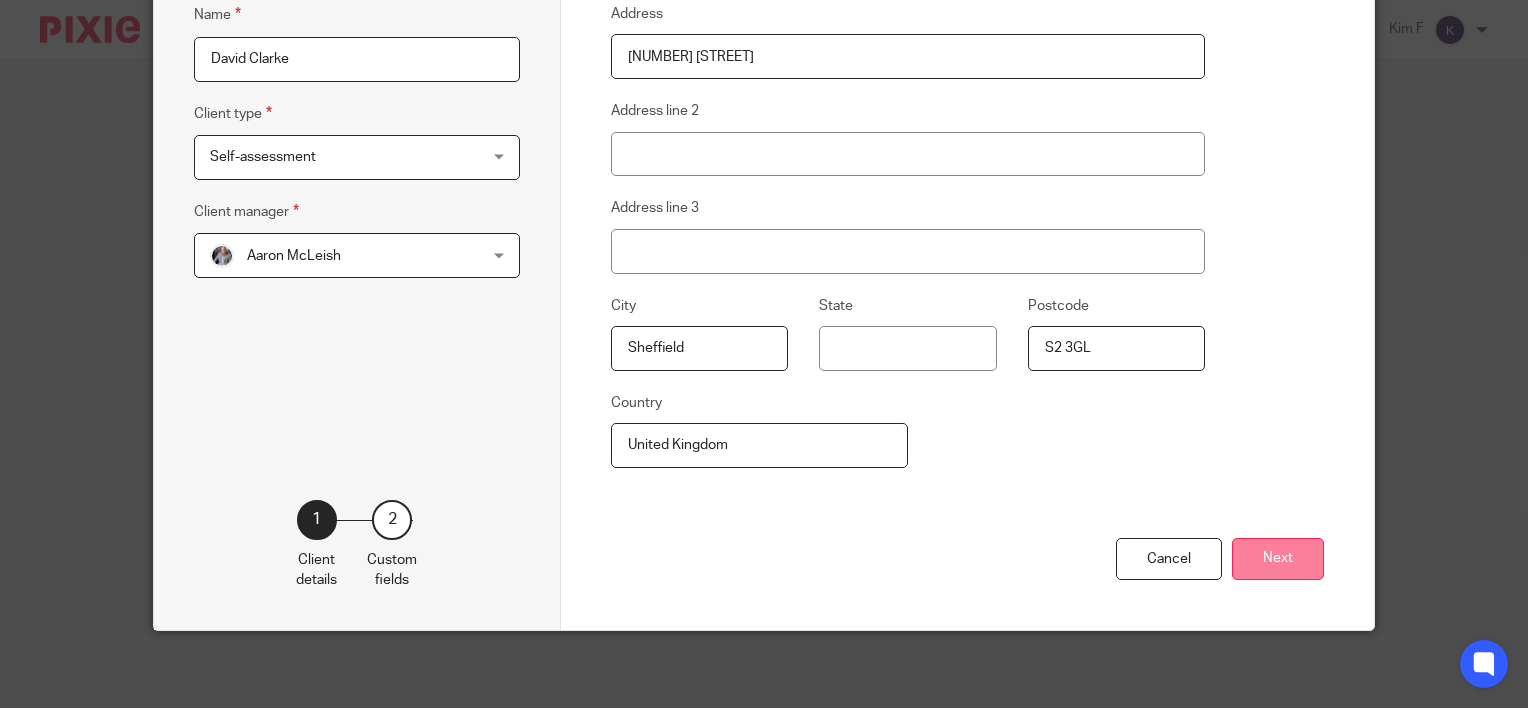 click on "Next" at bounding box center (1278, 559) 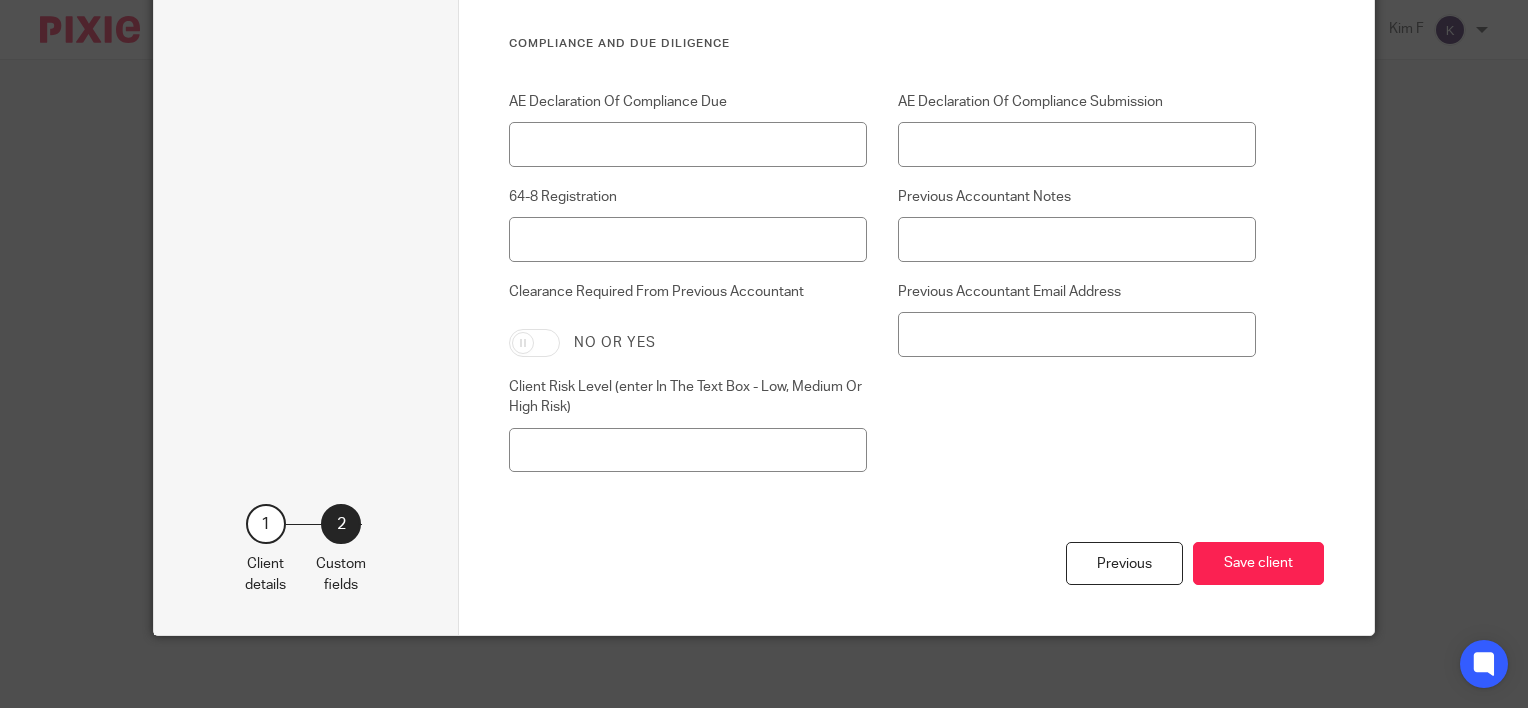 scroll, scrollTop: 5937, scrollLeft: 0, axis: vertical 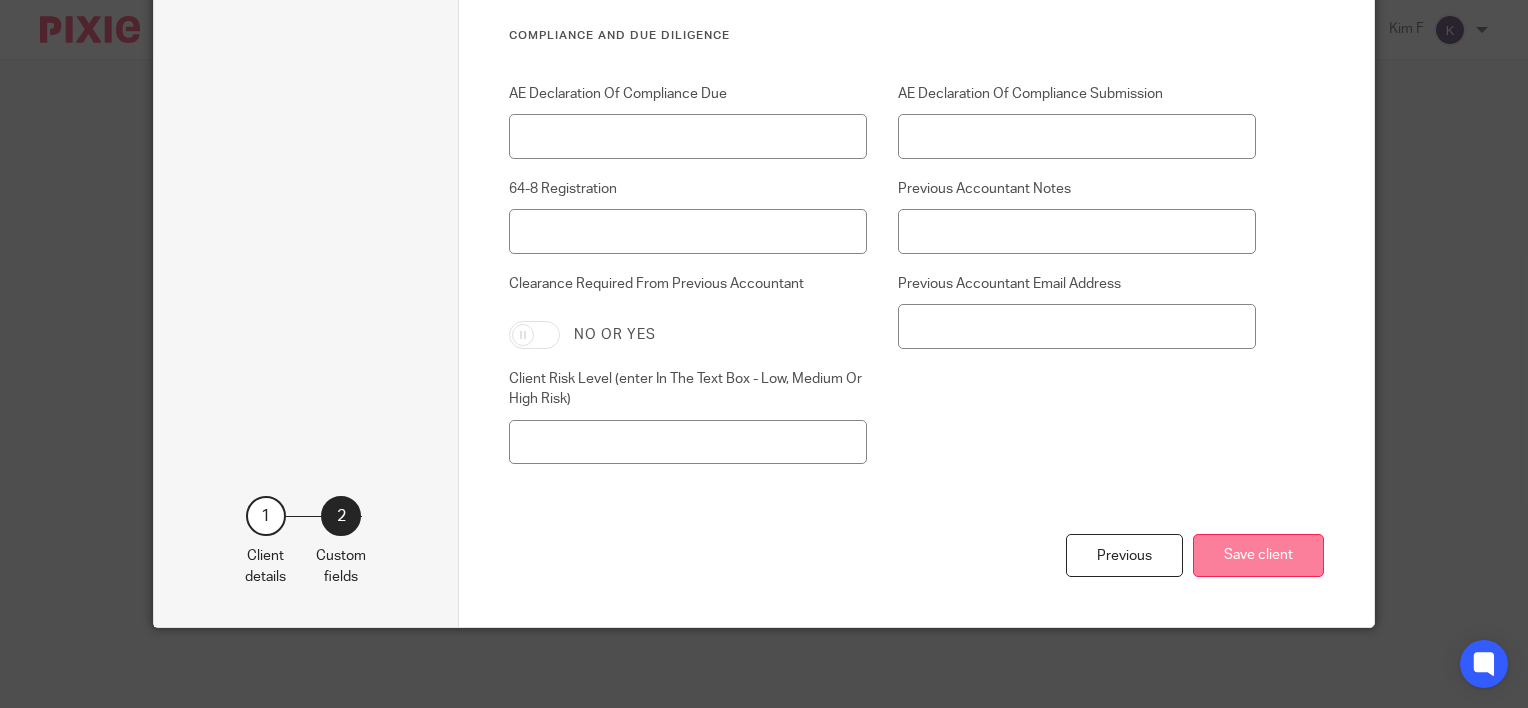 click on "Save client" at bounding box center (1258, 555) 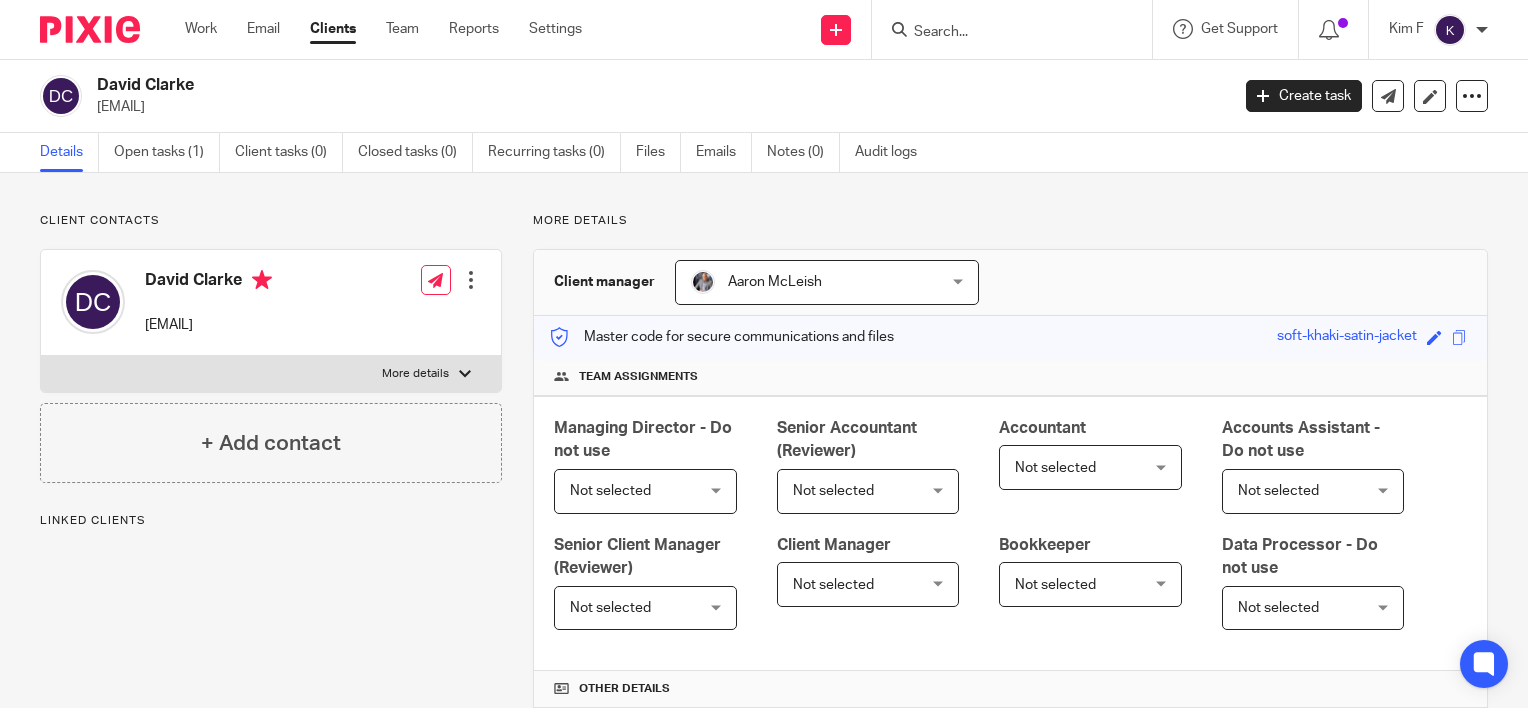 scroll, scrollTop: 0, scrollLeft: 0, axis: both 